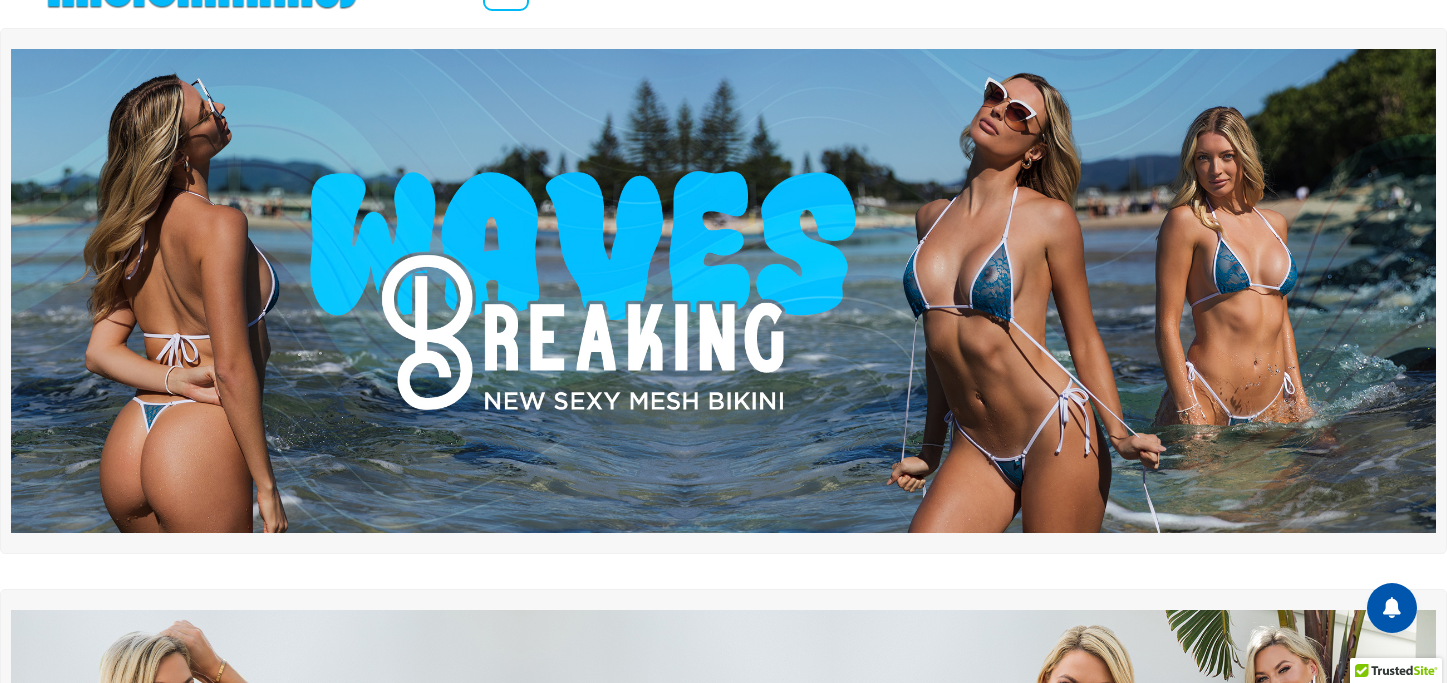 scroll, scrollTop: 0, scrollLeft: 0, axis: both 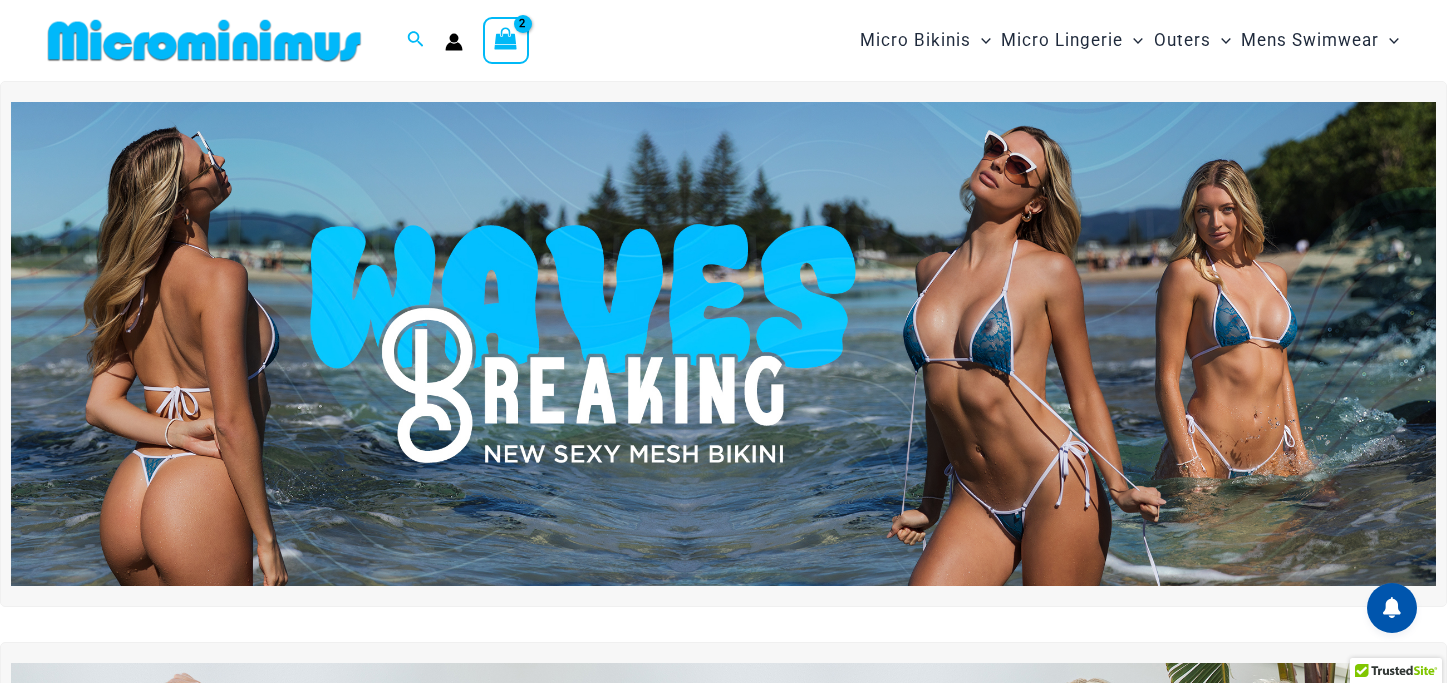 type on "**********" 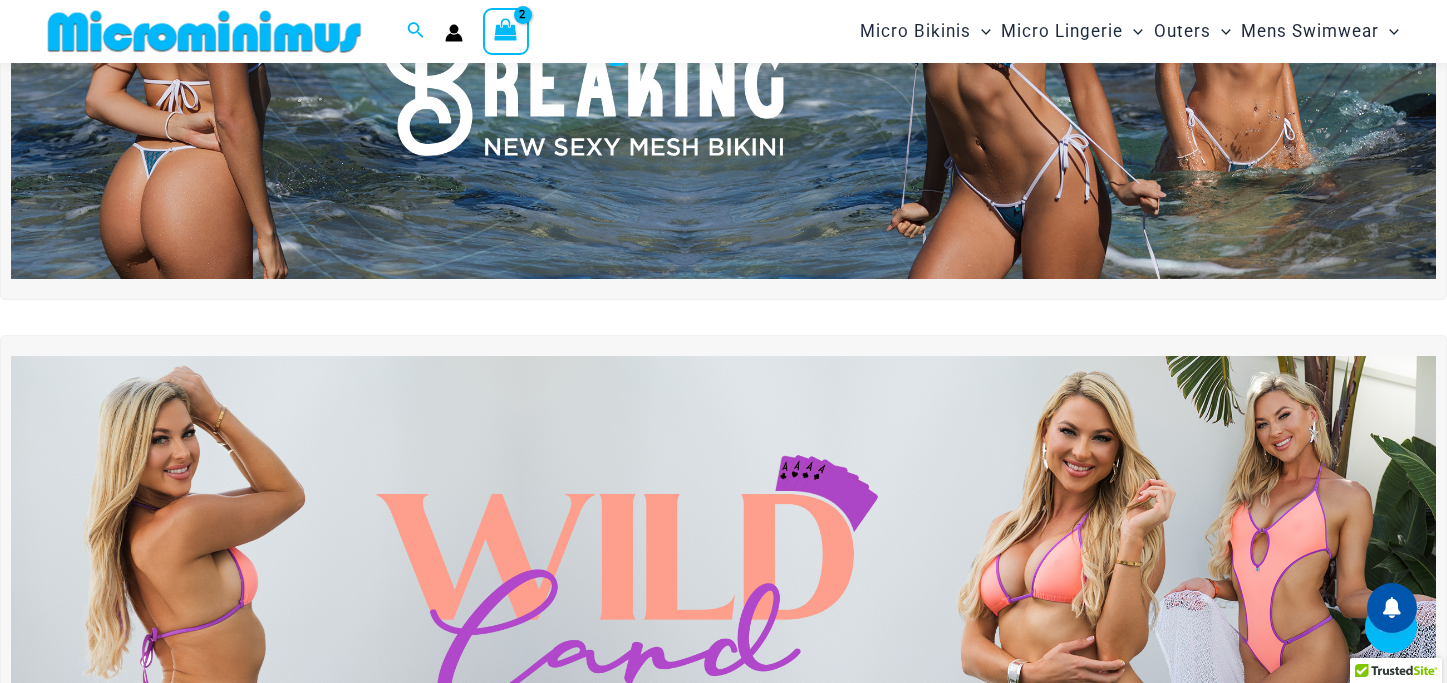 scroll, scrollTop: 0, scrollLeft: 0, axis: both 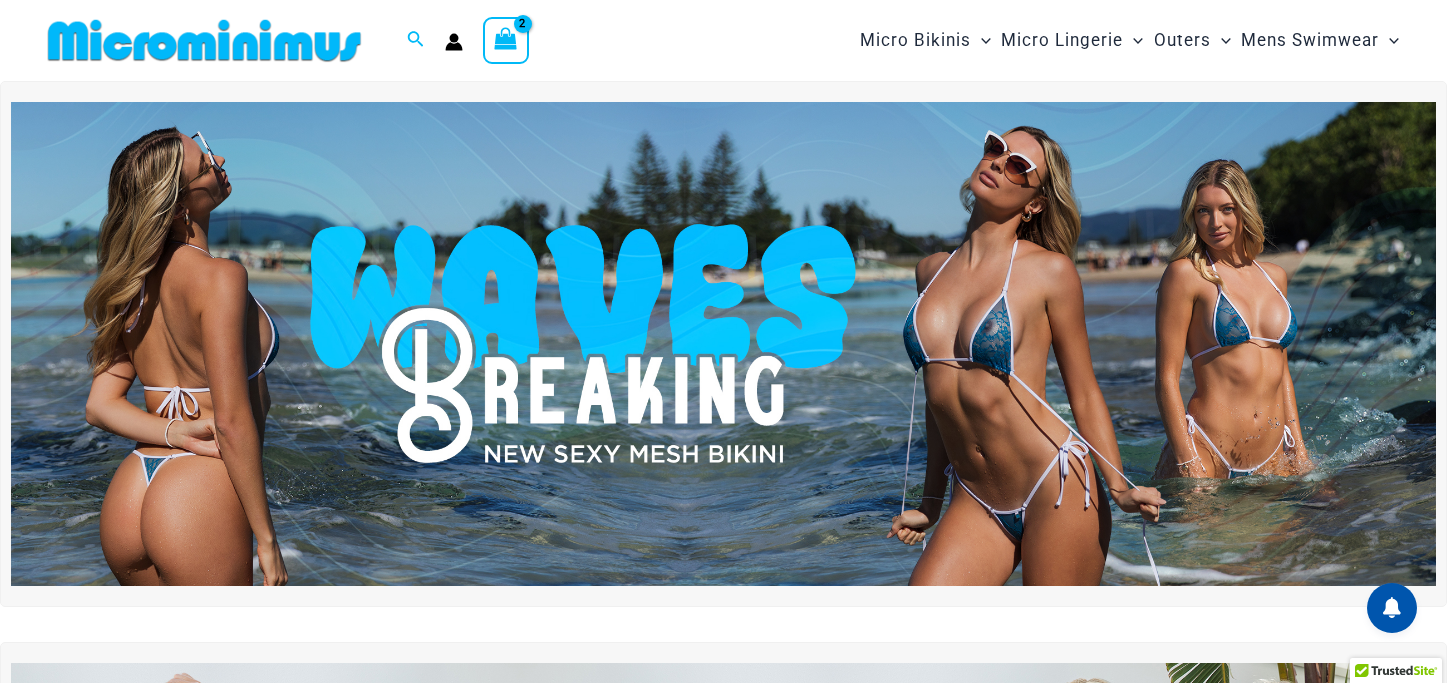 type on "**********" 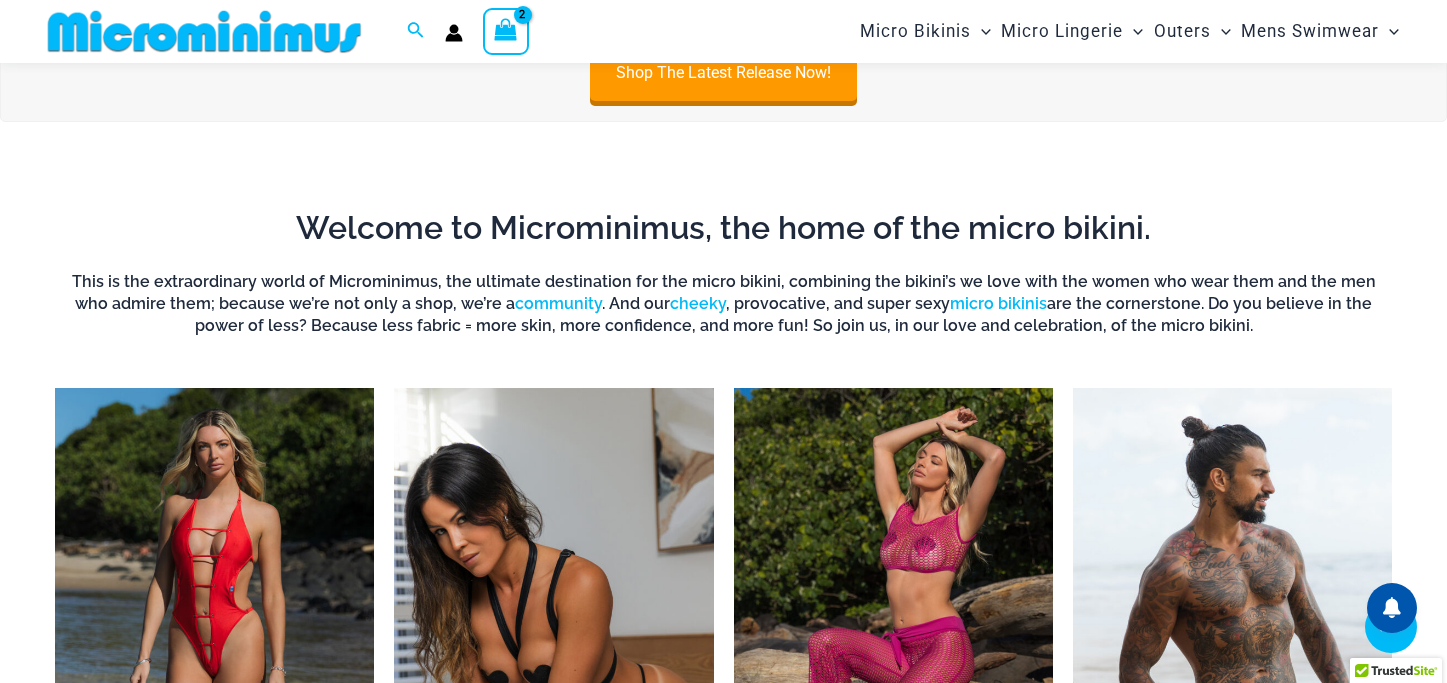 scroll, scrollTop: 0, scrollLeft: 0, axis: both 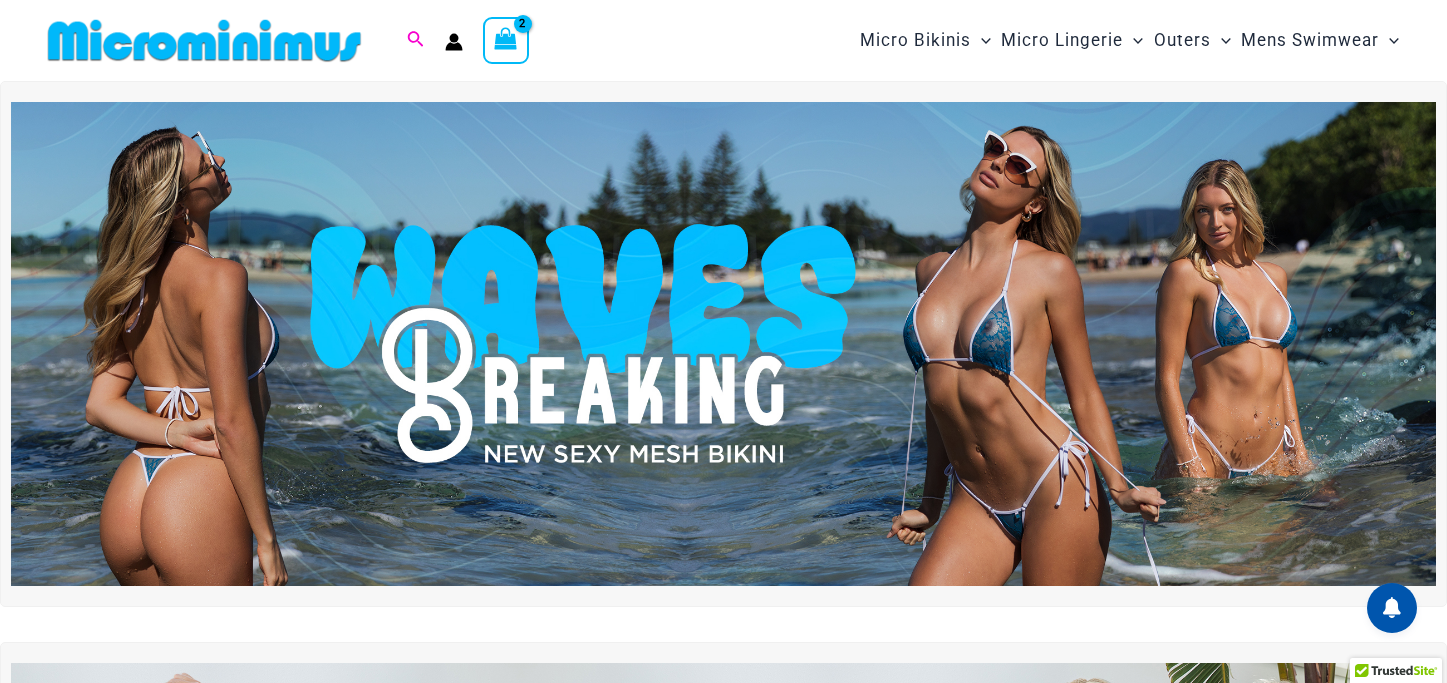 type on "**********" 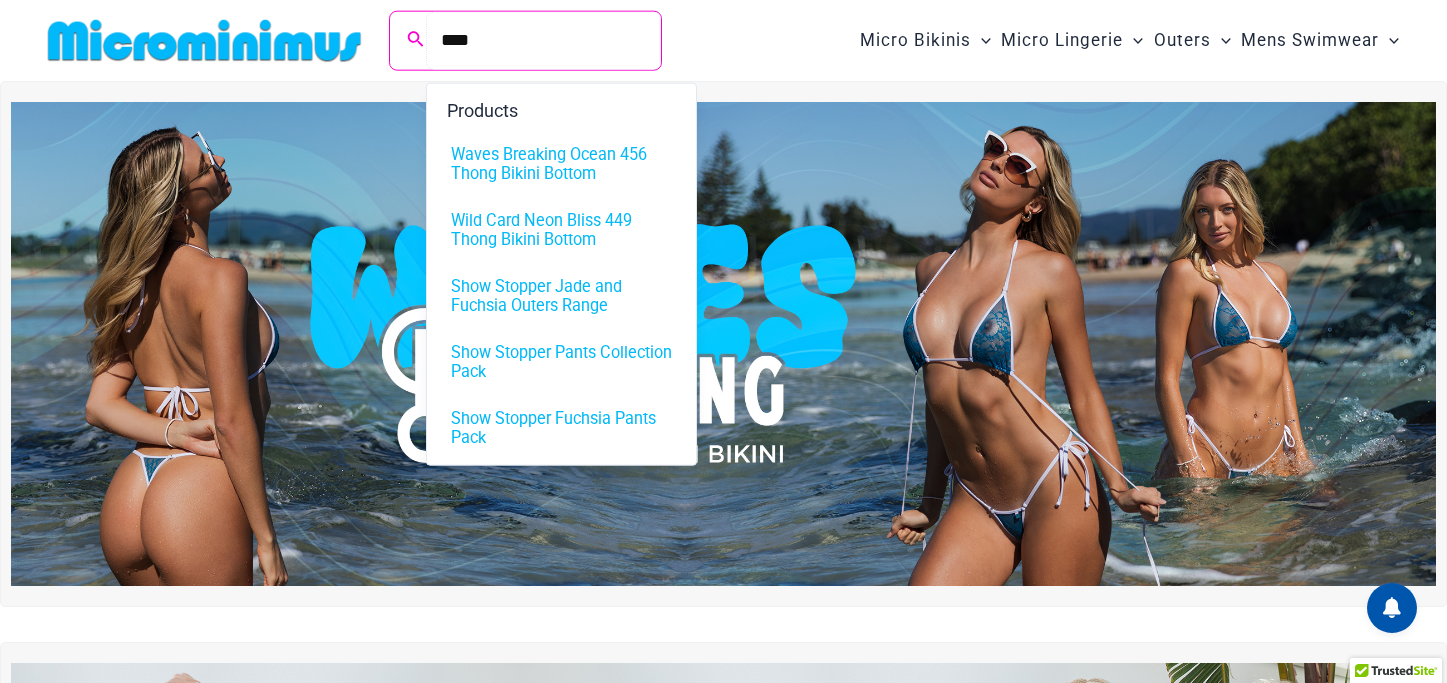 type on "****" 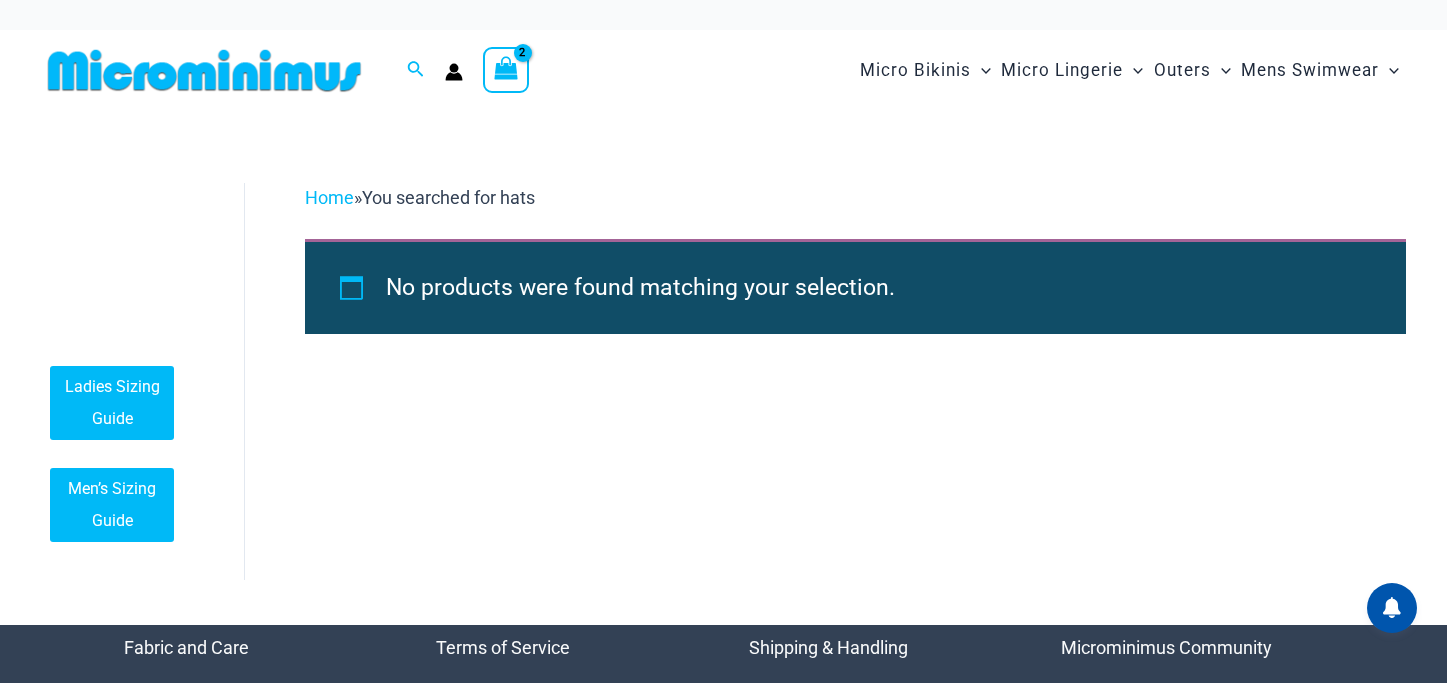 scroll, scrollTop: 0, scrollLeft: 0, axis: both 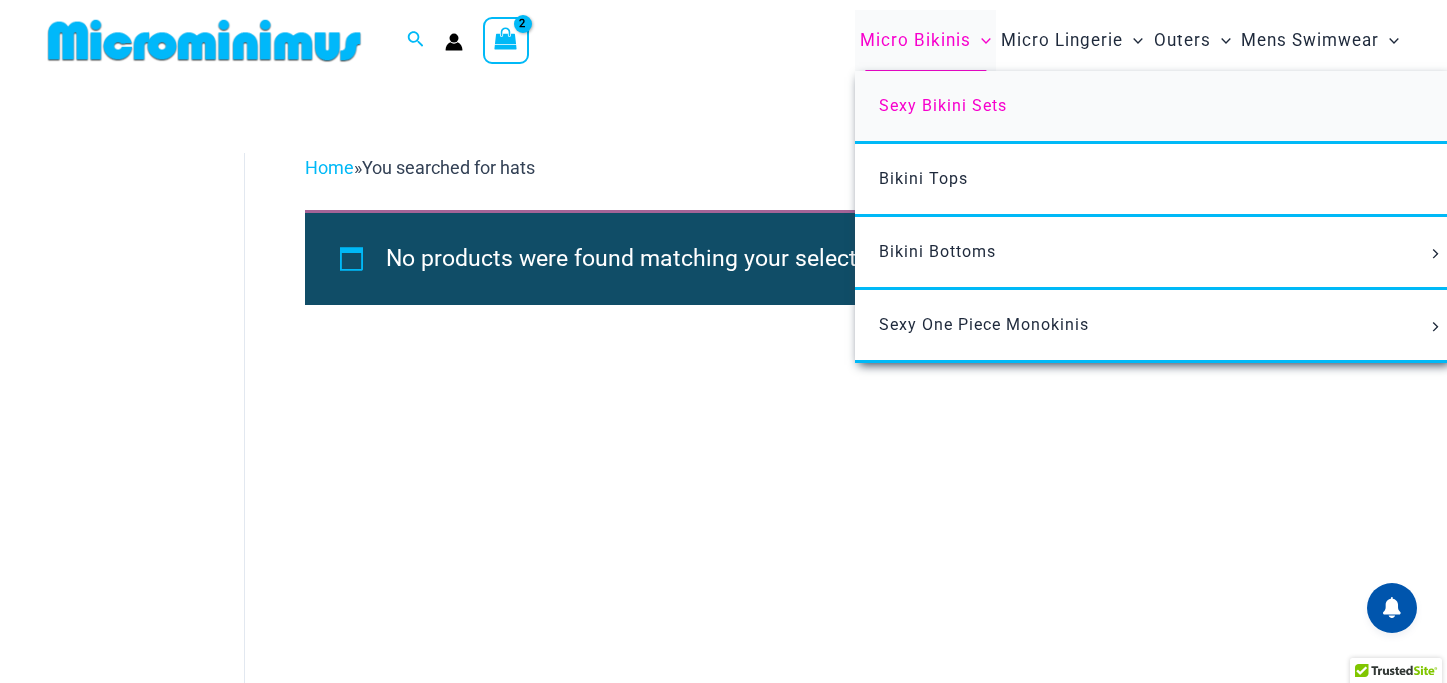 type on "**********" 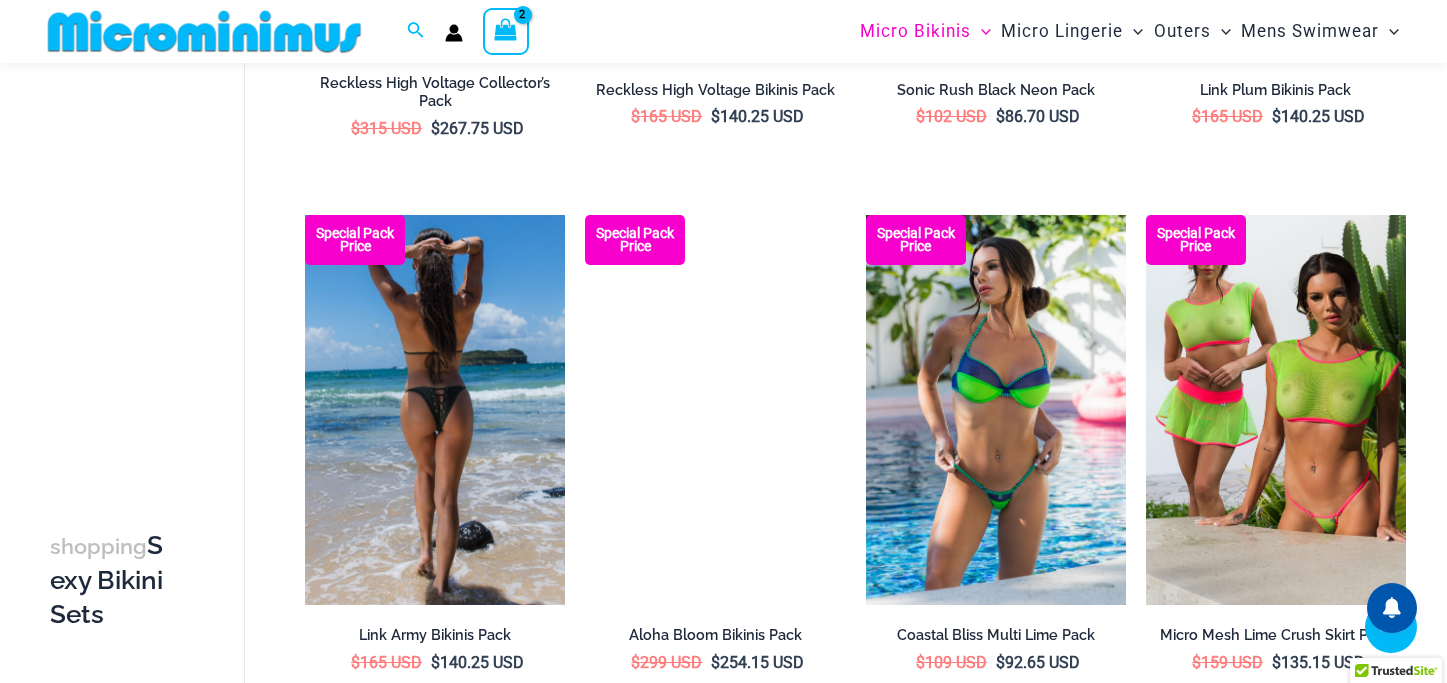 scroll, scrollTop: 3215, scrollLeft: 0, axis: vertical 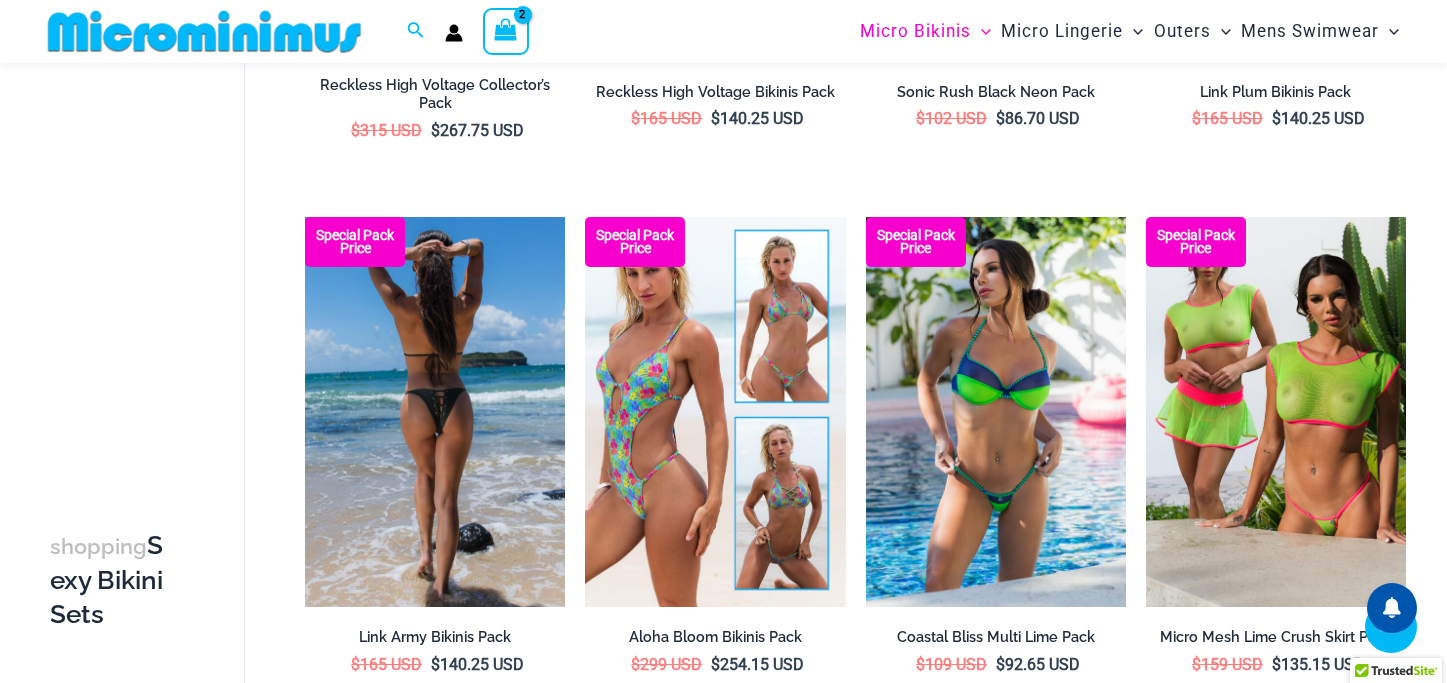 type on "**********" 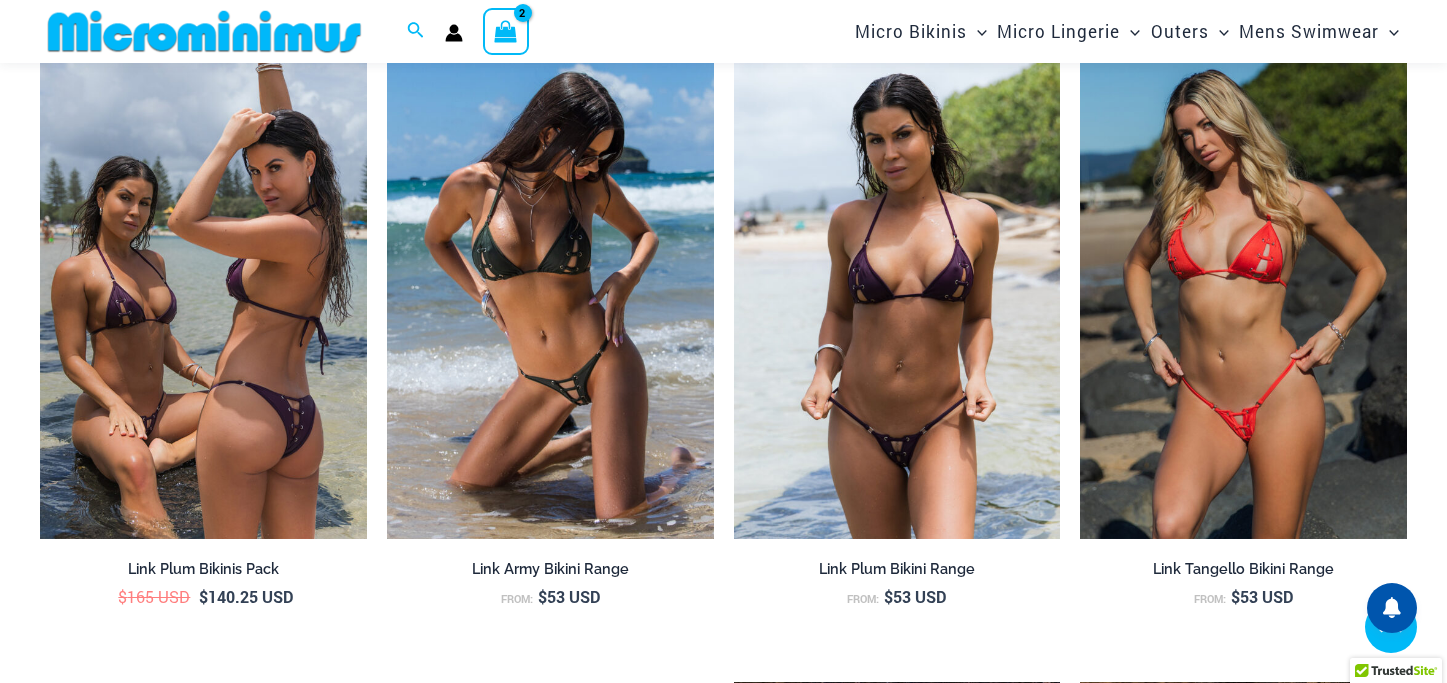 scroll, scrollTop: 3160, scrollLeft: 0, axis: vertical 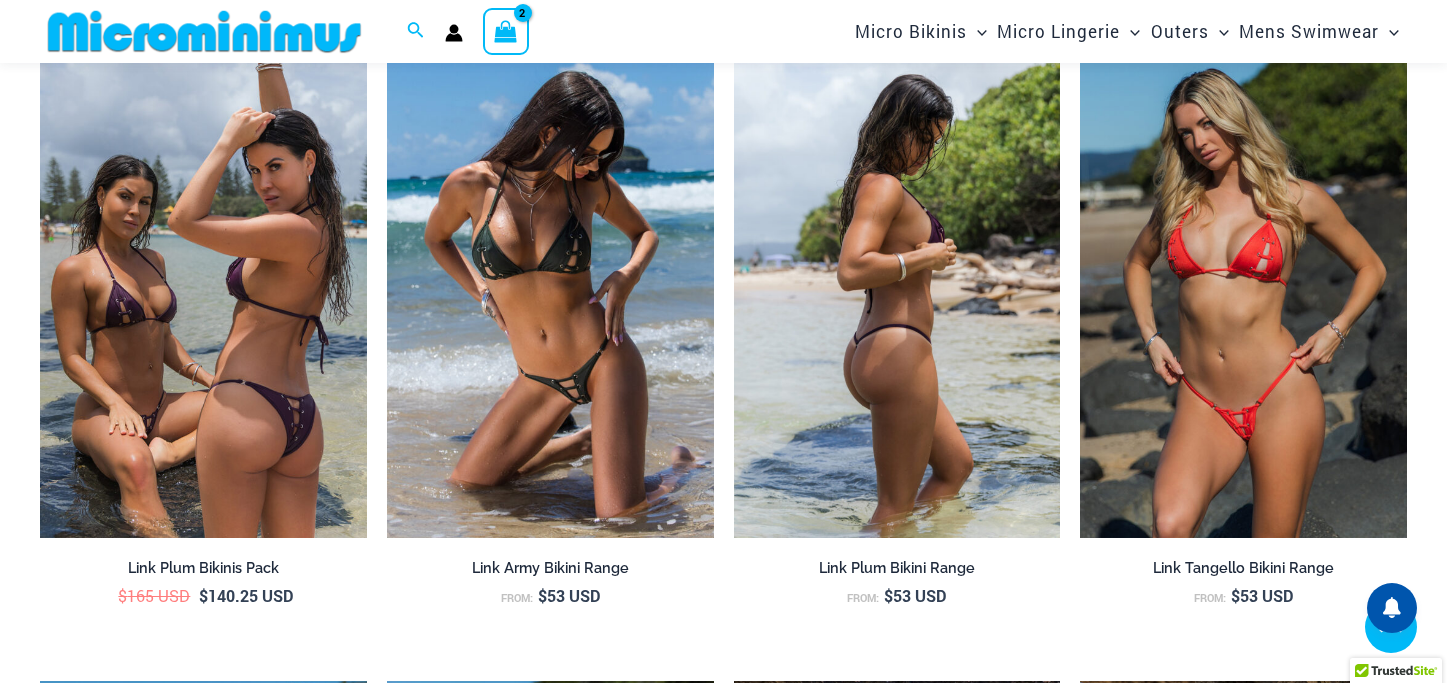 type on "**********" 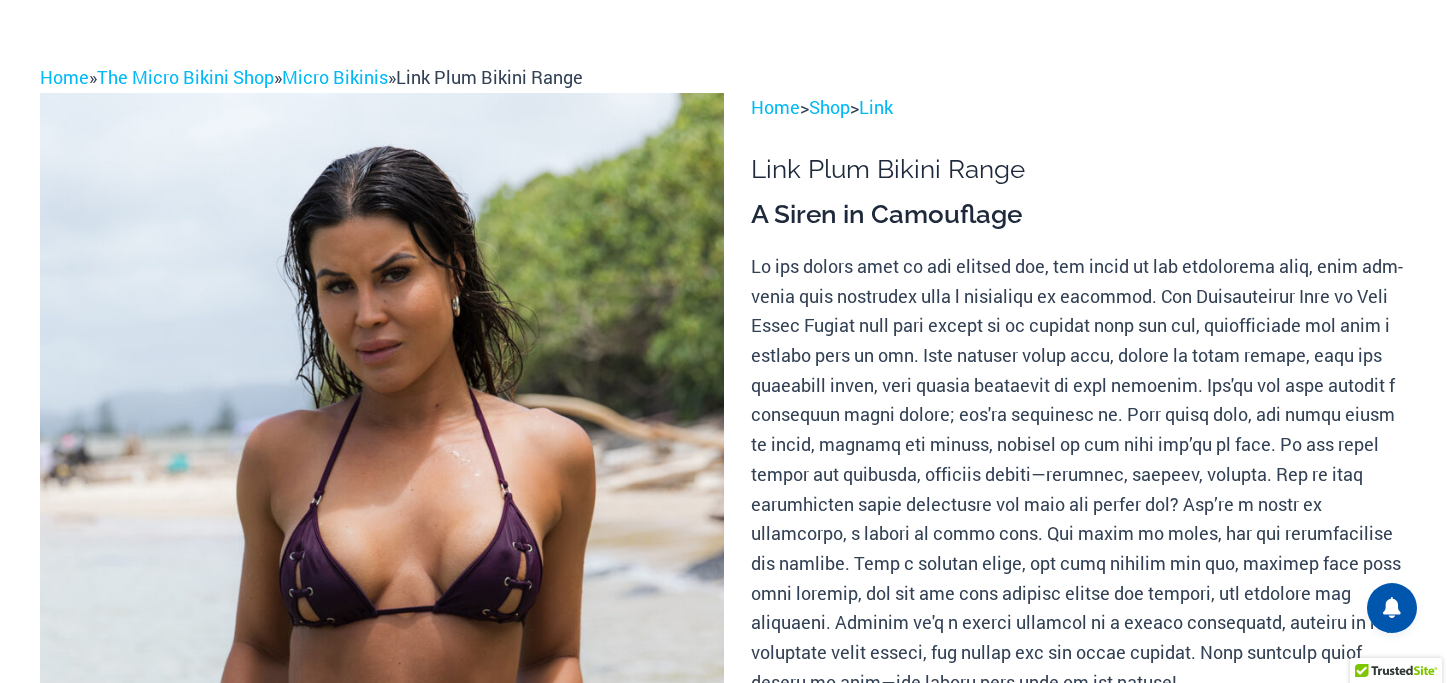scroll, scrollTop: 0, scrollLeft: 0, axis: both 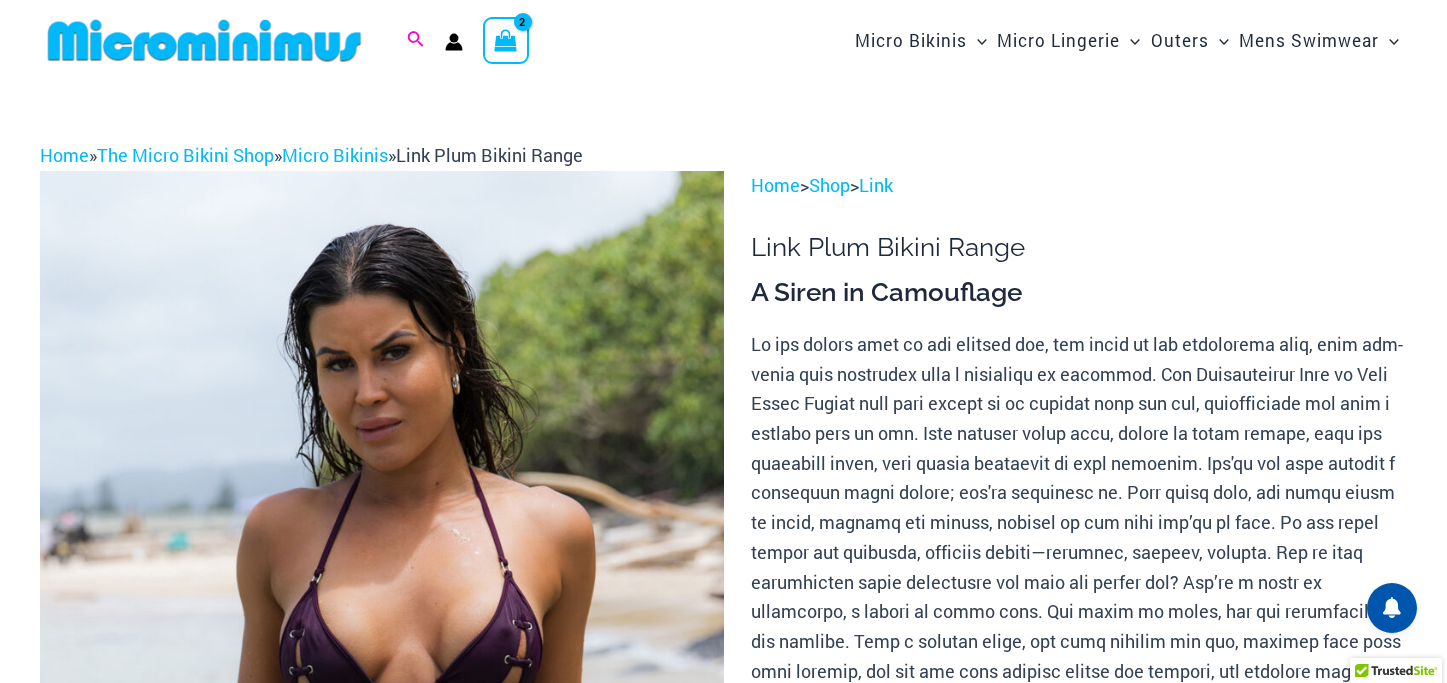 type on "**********" 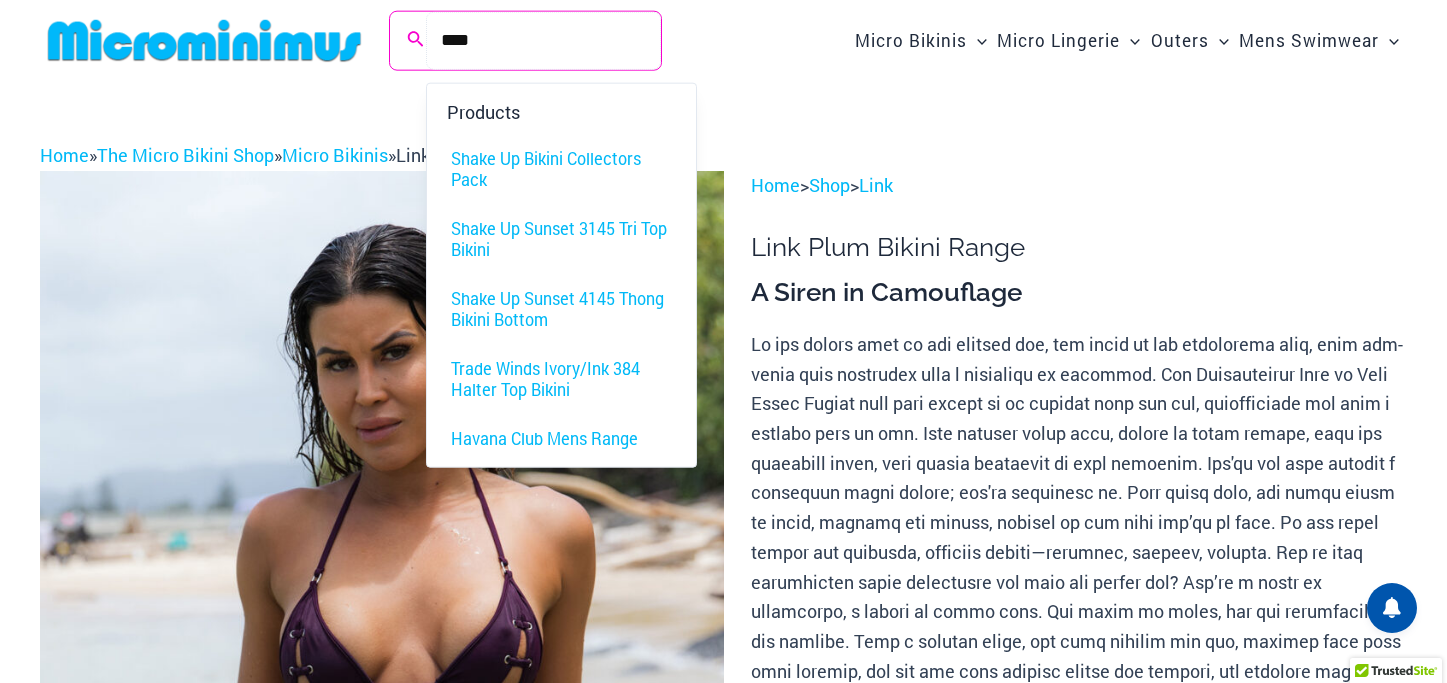 type on "****" 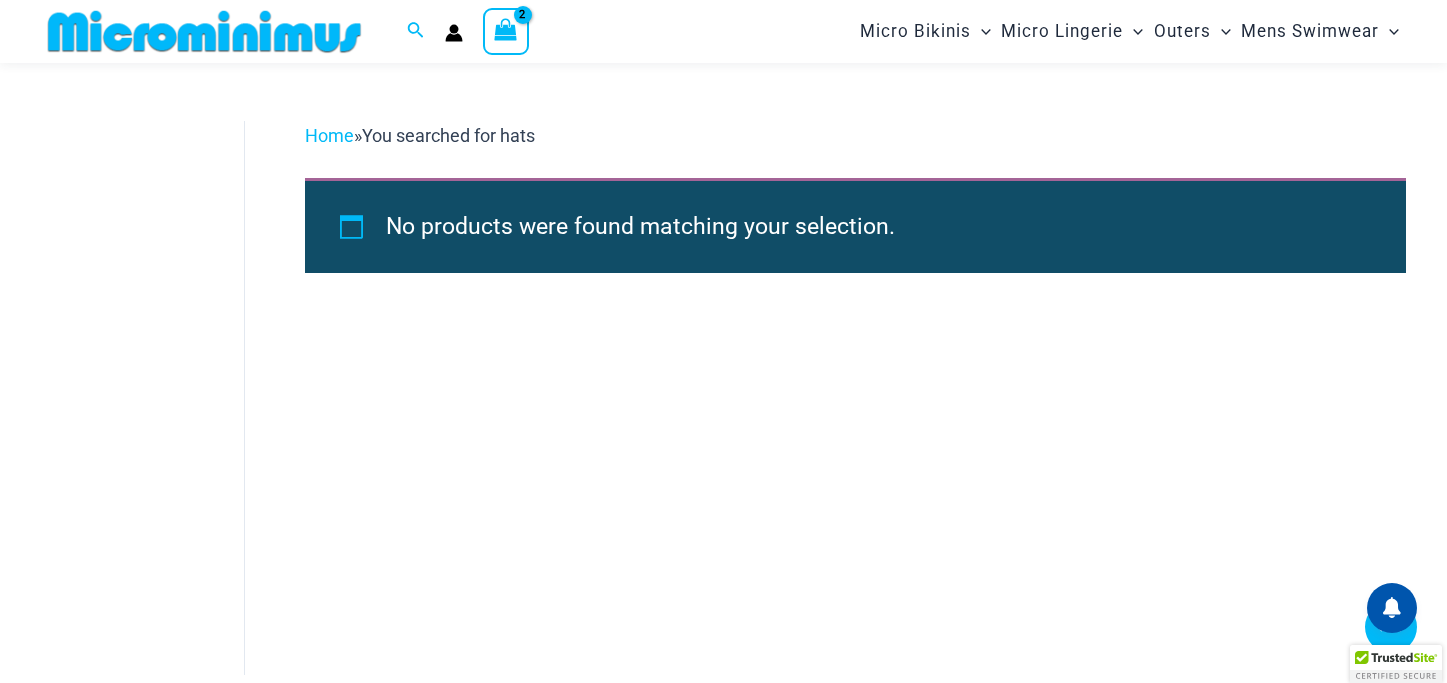 scroll, scrollTop: 0, scrollLeft: 0, axis: both 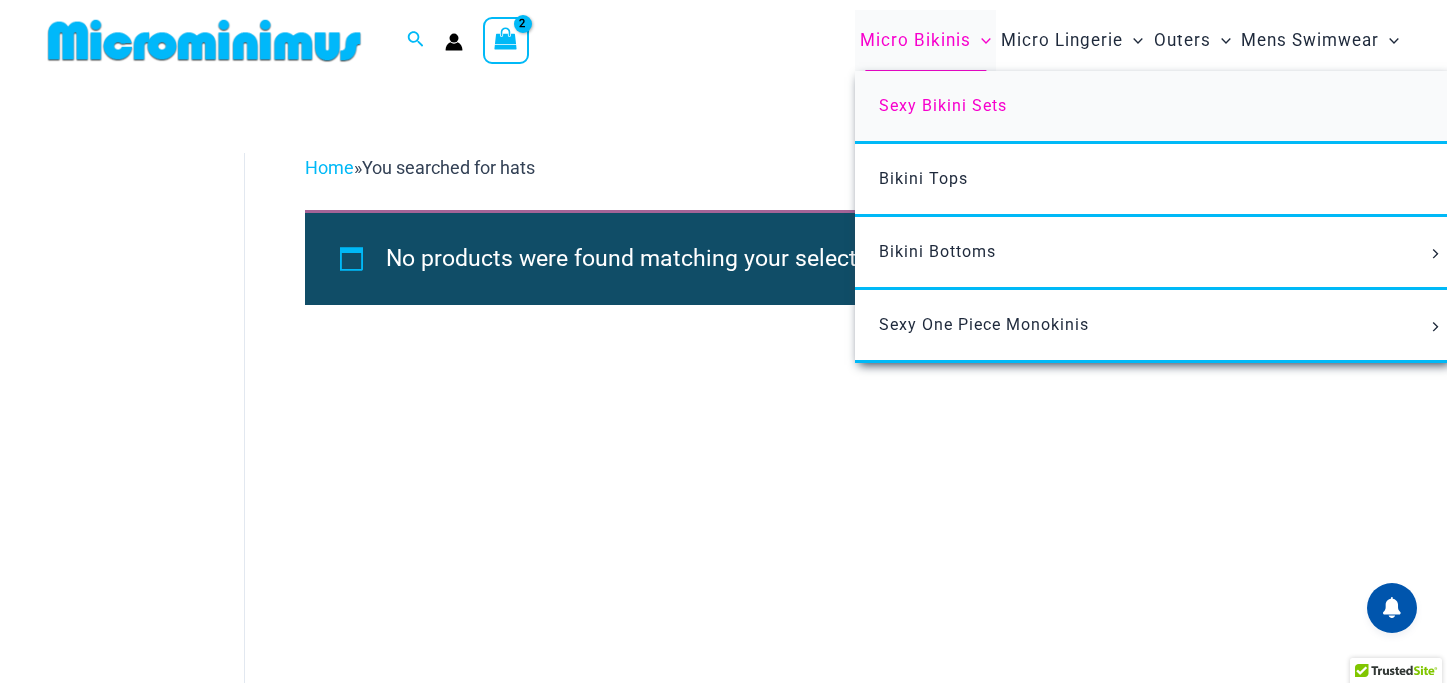 type on "**********" 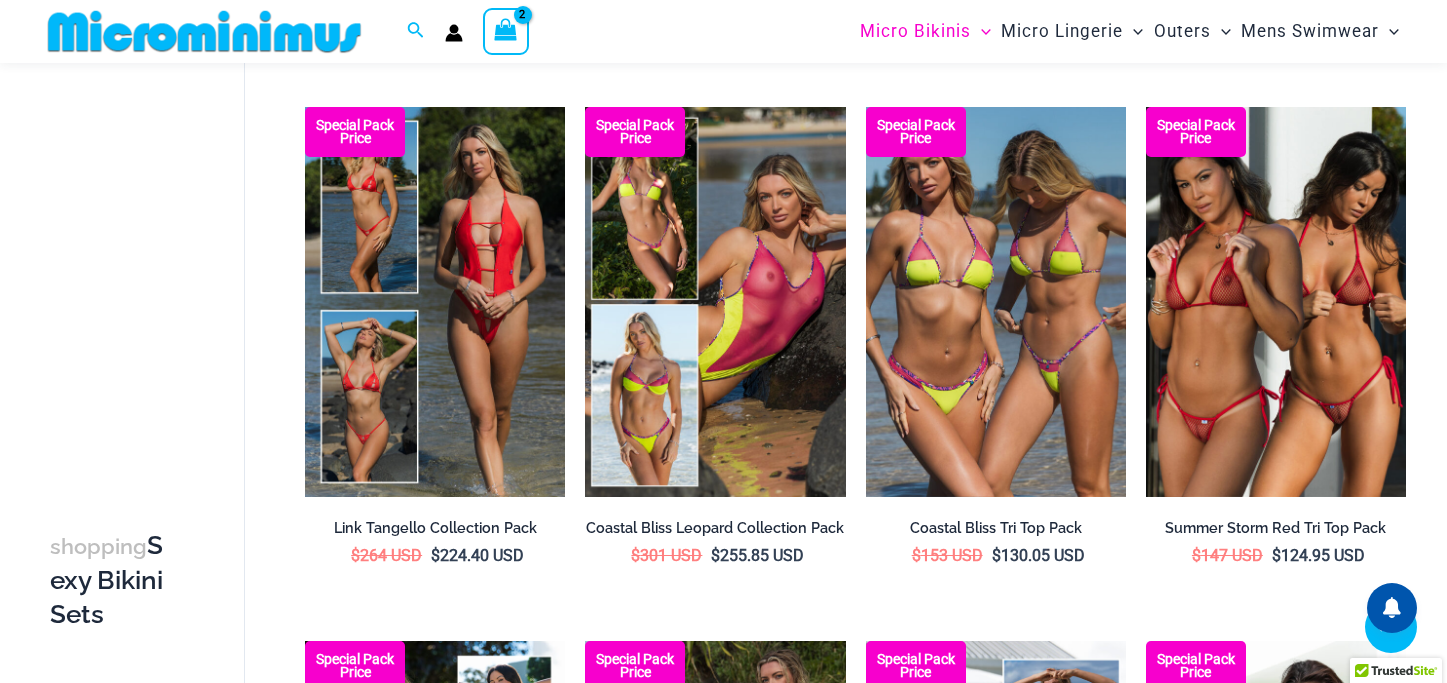 scroll, scrollTop: 620, scrollLeft: 0, axis: vertical 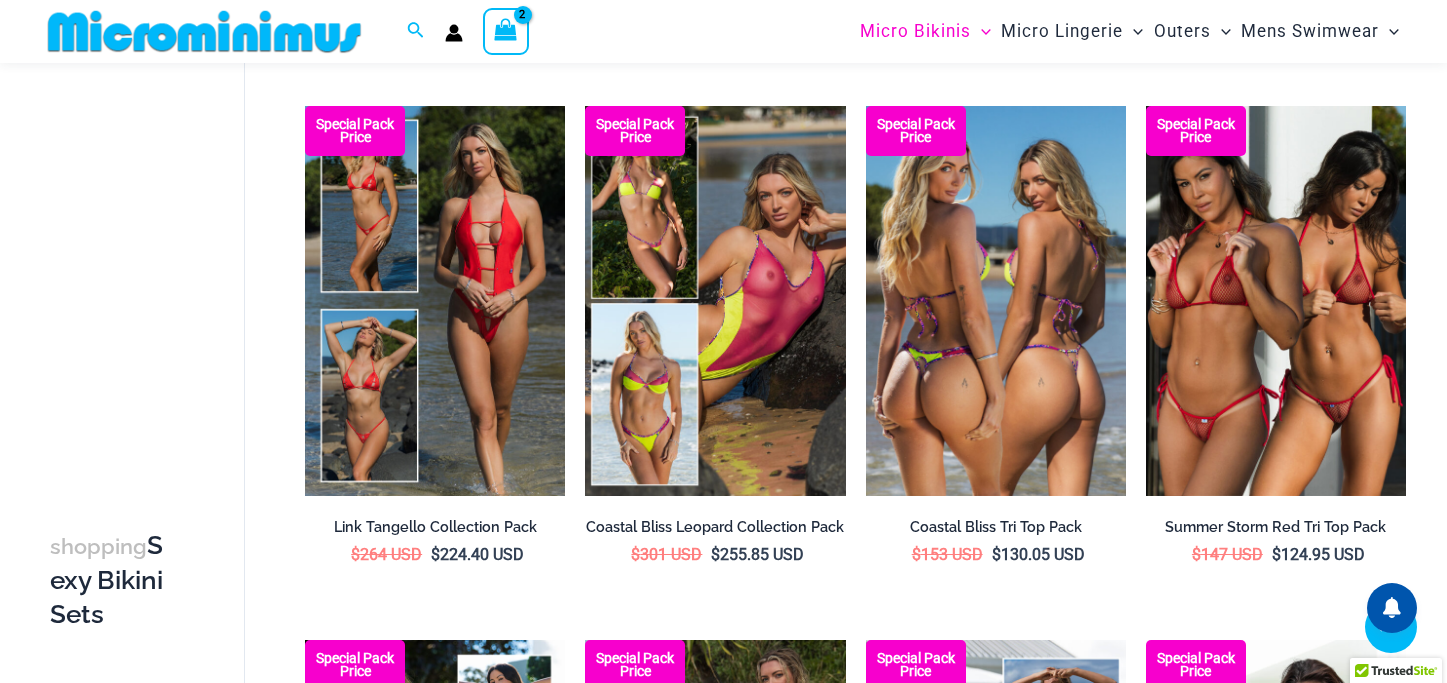 type on "**********" 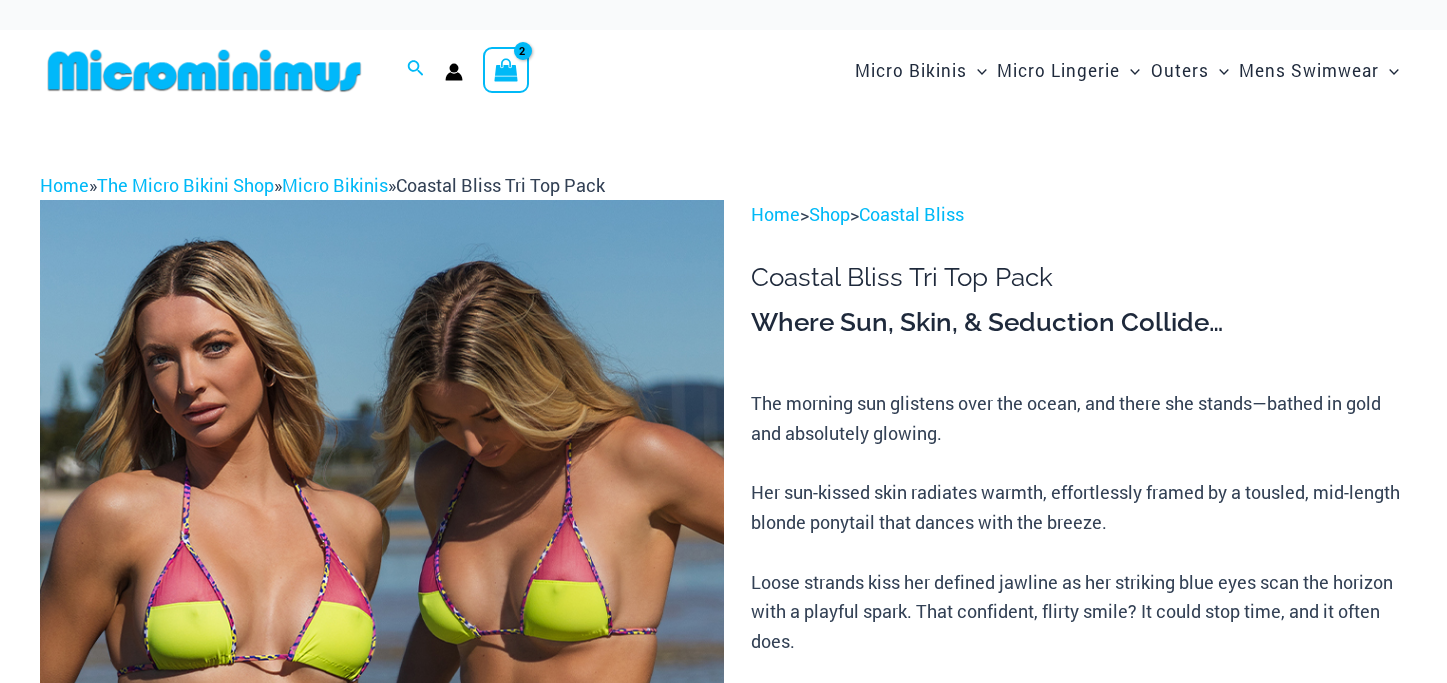 scroll, scrollTop: 0, scrollLeft: 0, axis: both 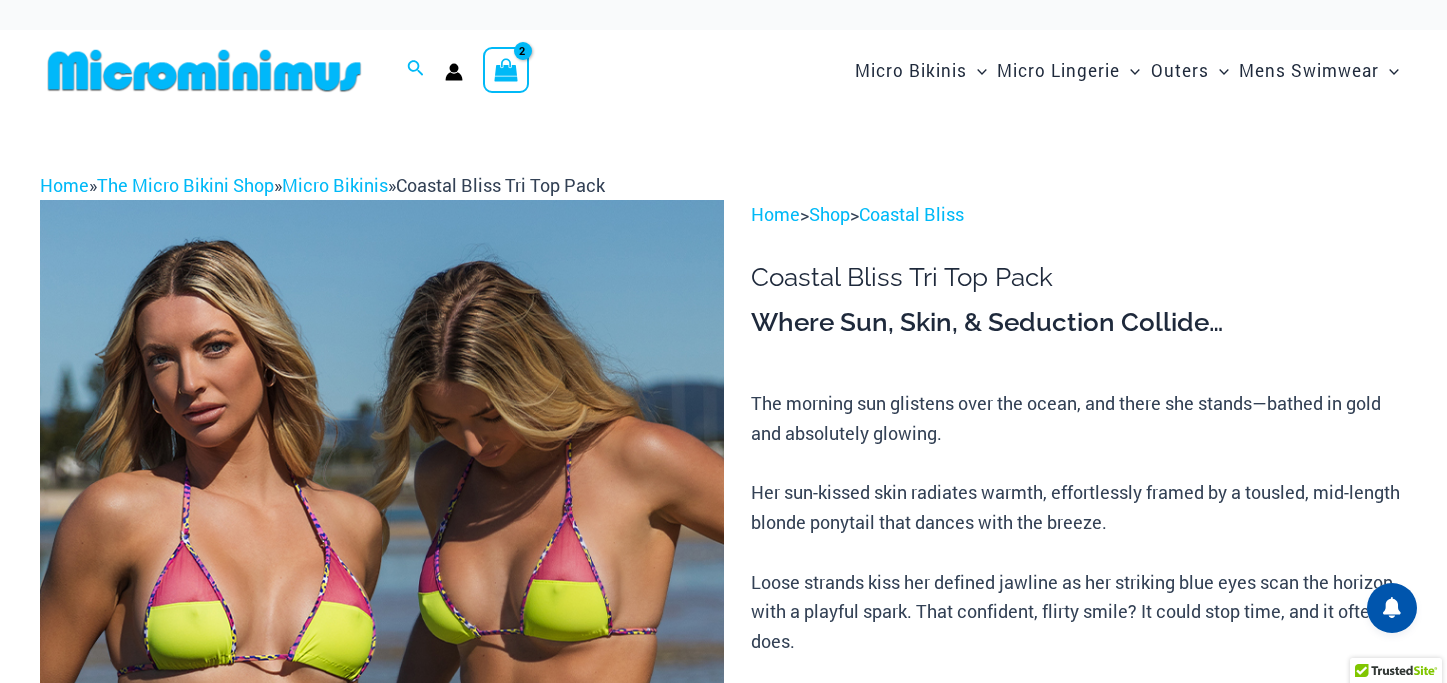 type on "**********" 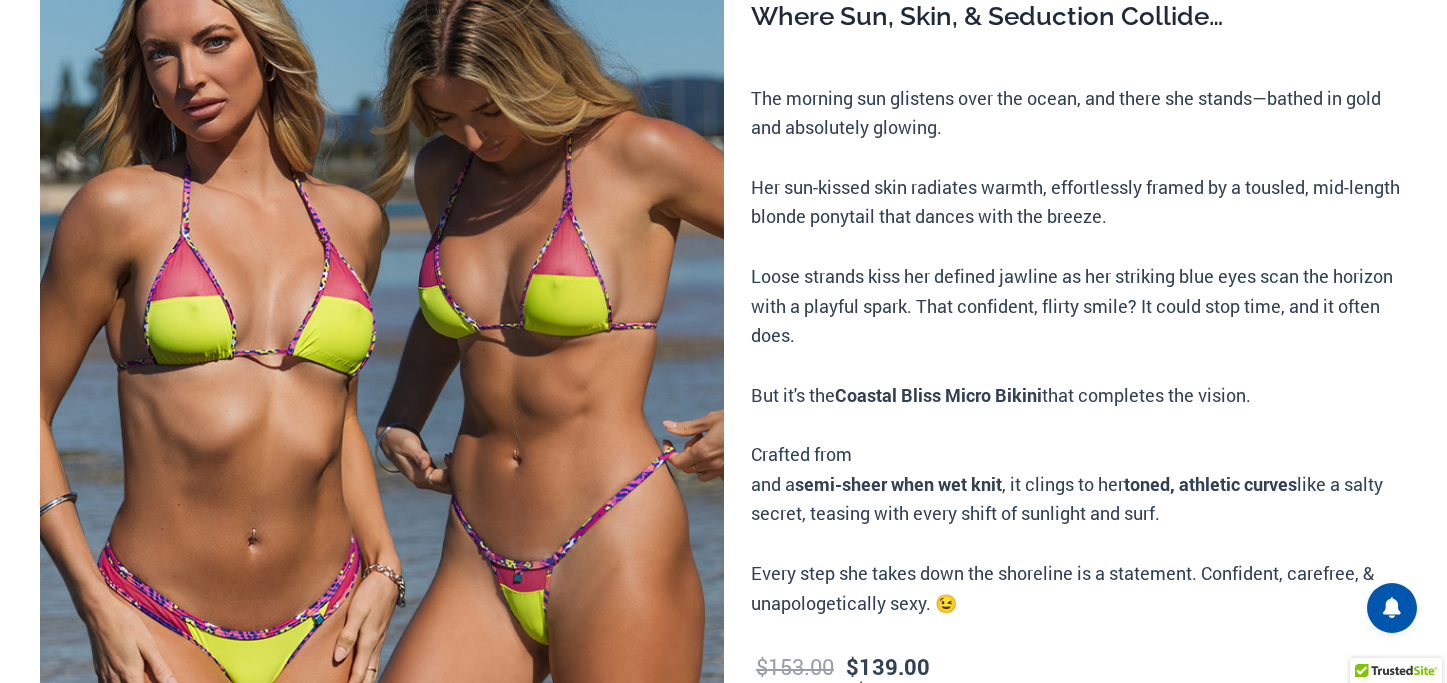 scroll, scrollTop: 0, scrollLeft: 0, axis: both 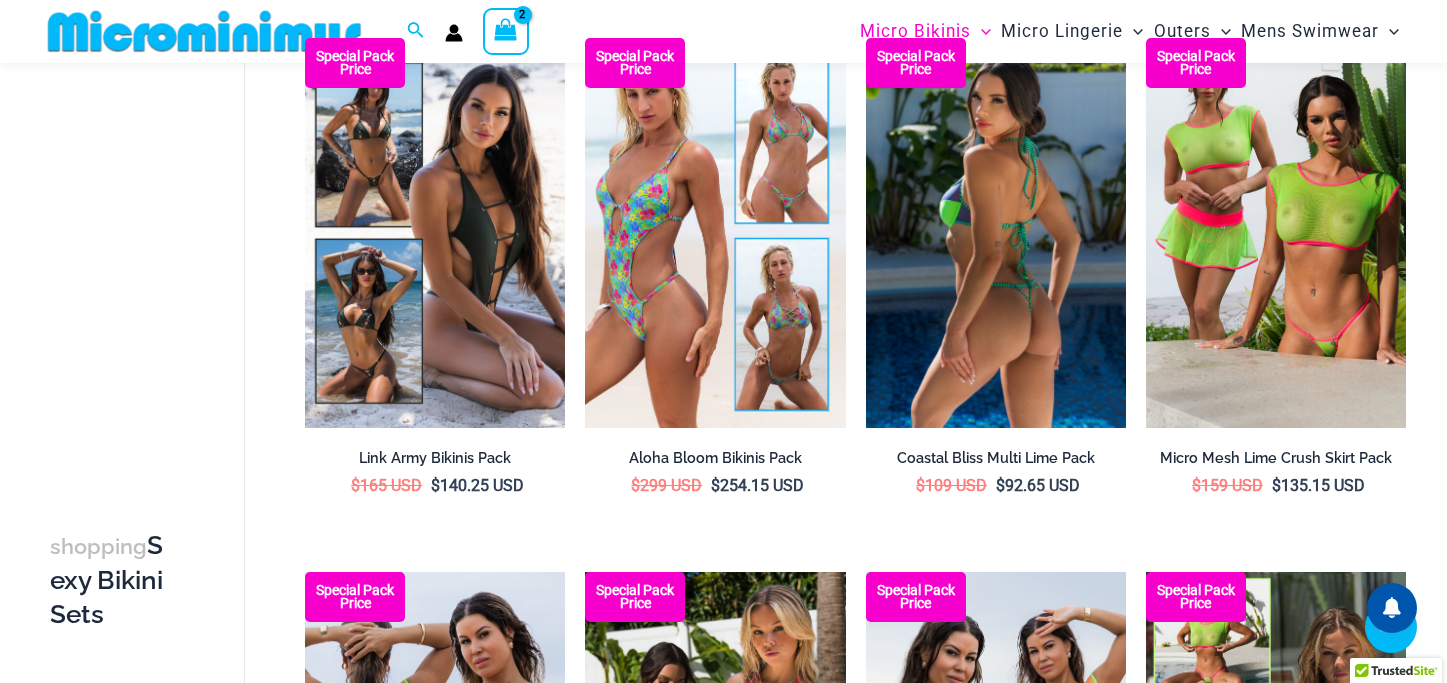 click at bounding box center (996, 233) 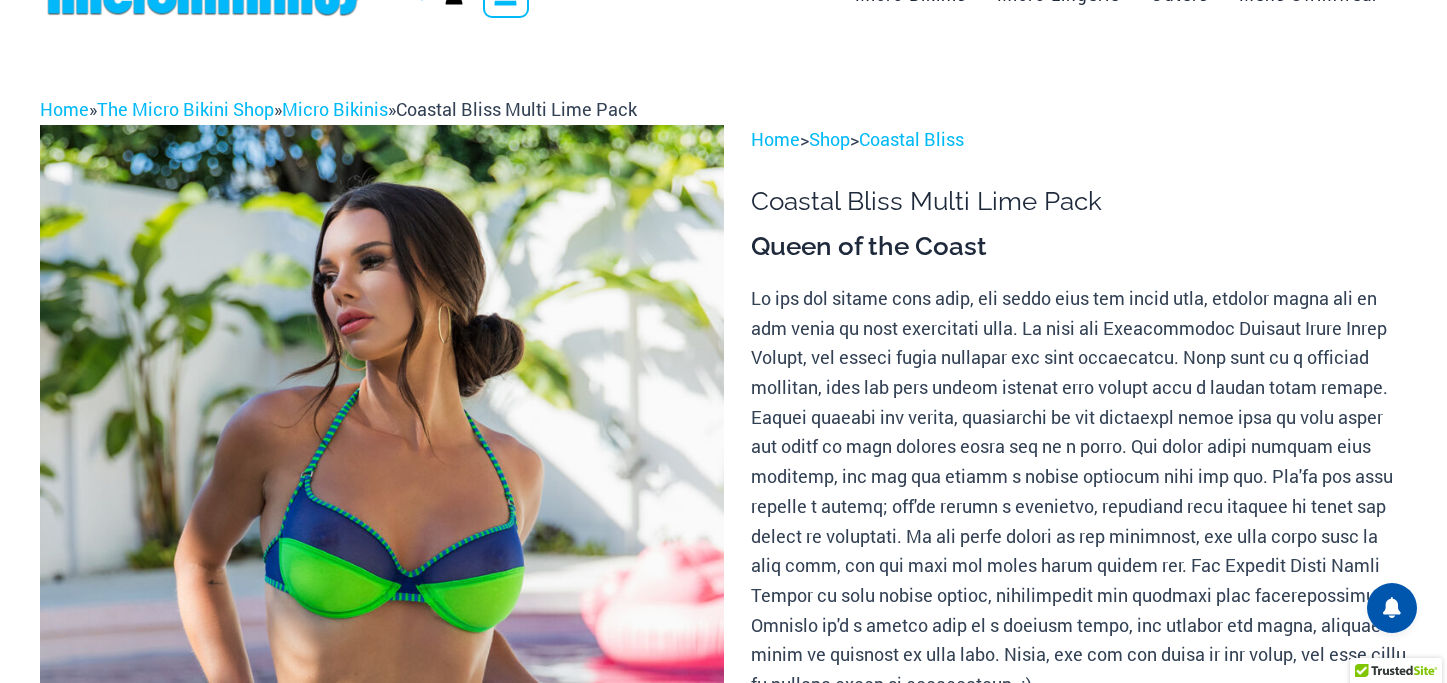 scroll, scrollTop: 0, scrollLeft: 0, axis: both 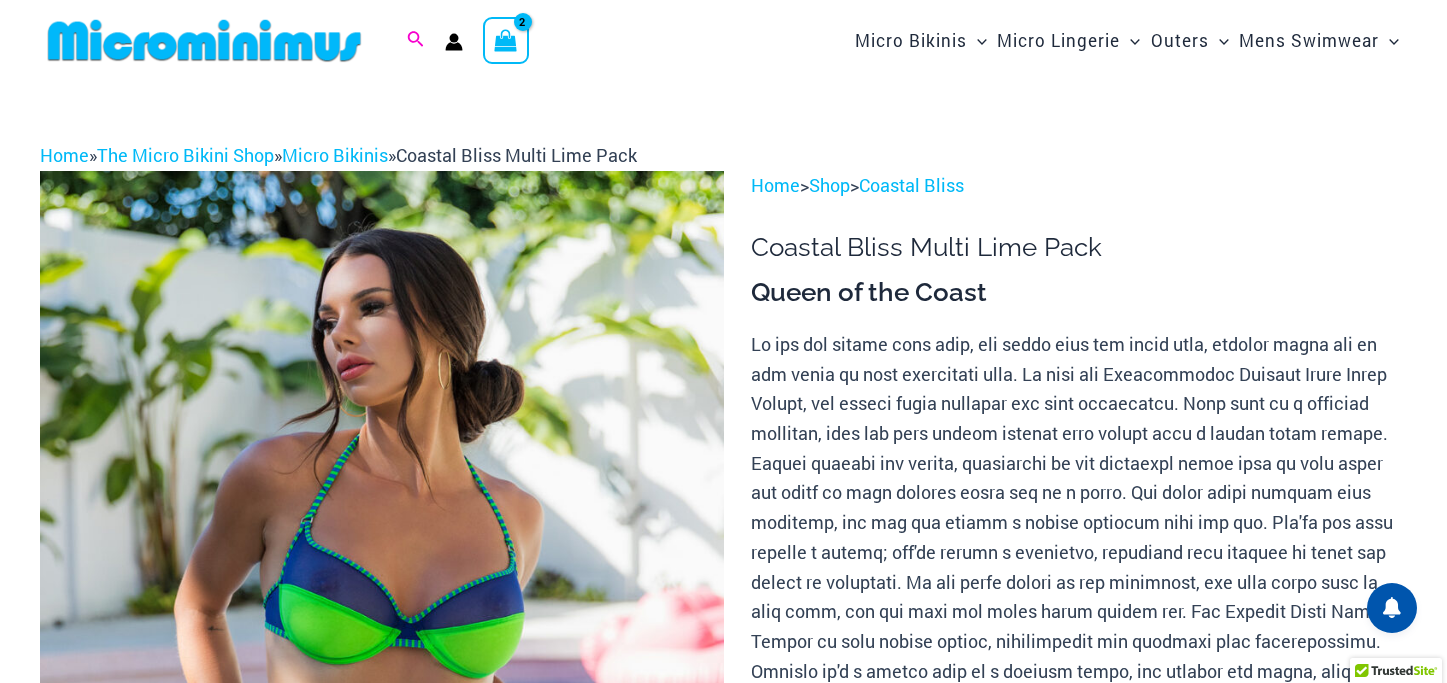 type on "**********" 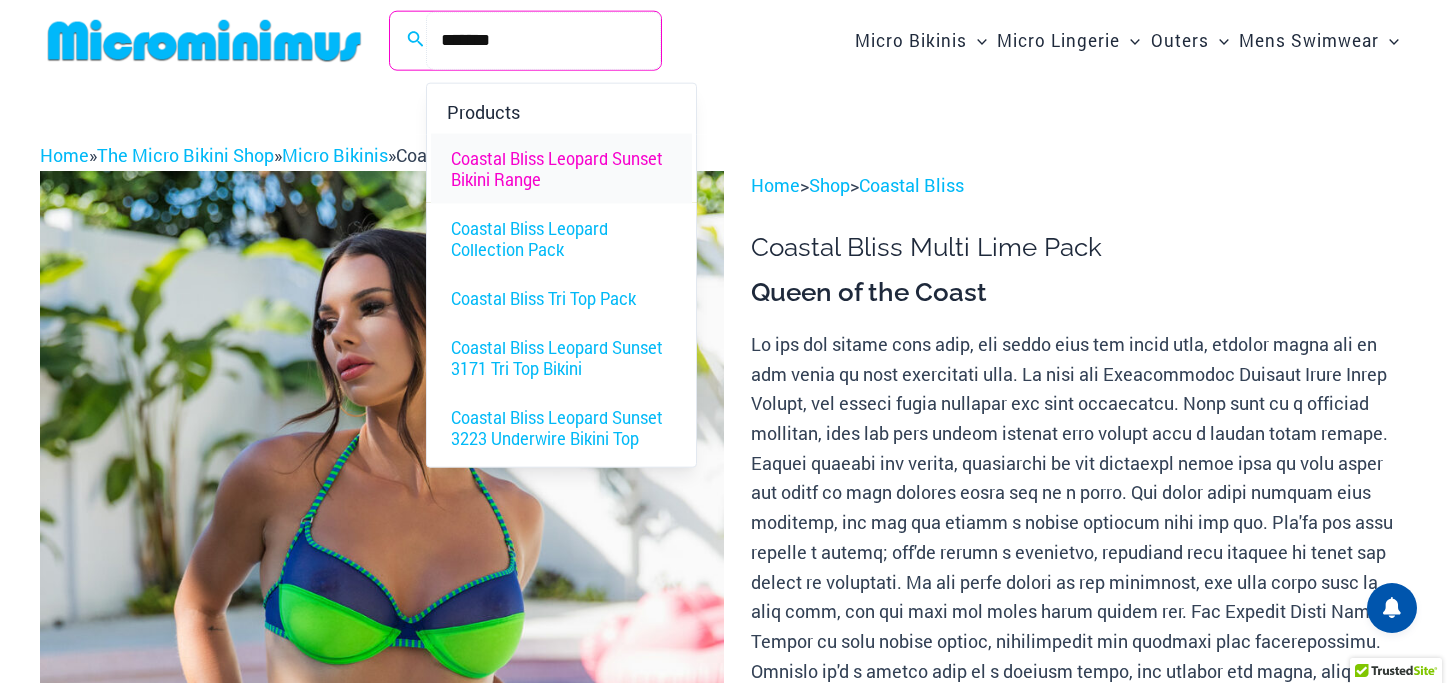 type on "*******" 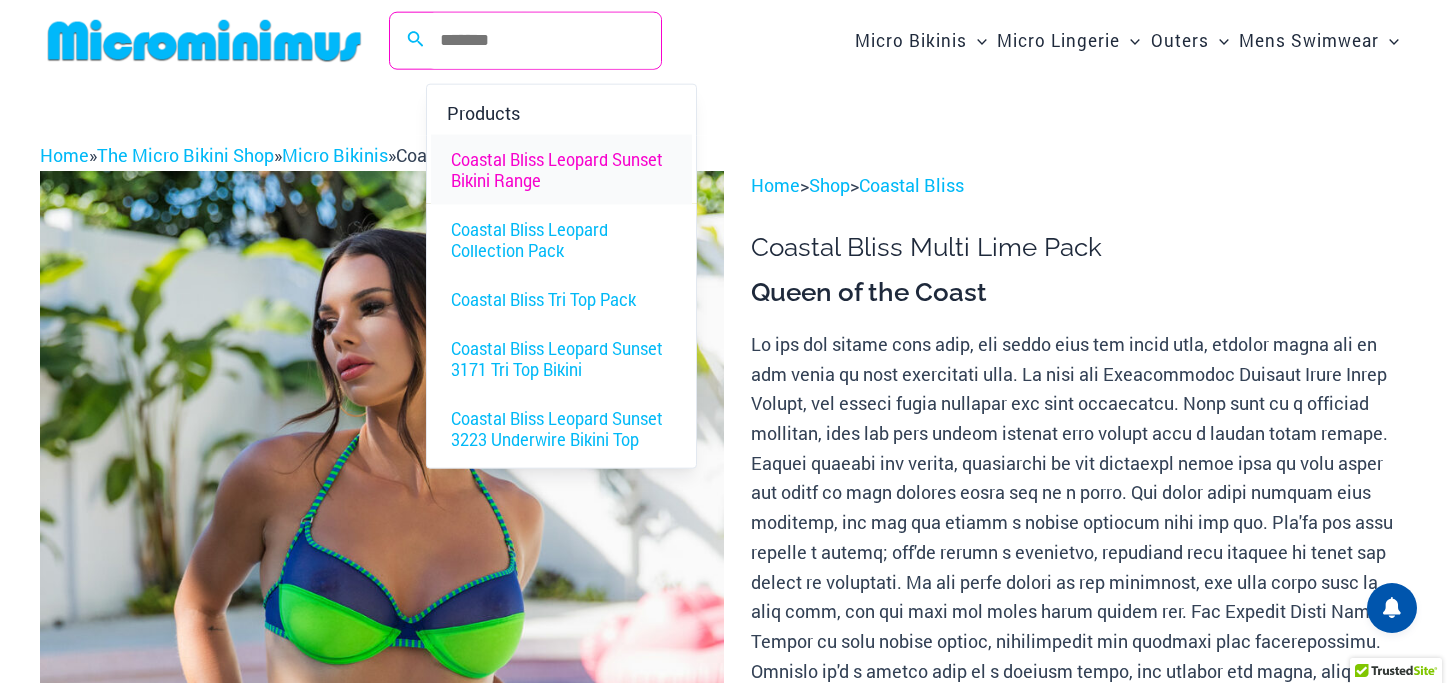 click on "Coastal Bliss Leopard Sunset Bikini Range" at bounding box center [561, 169] 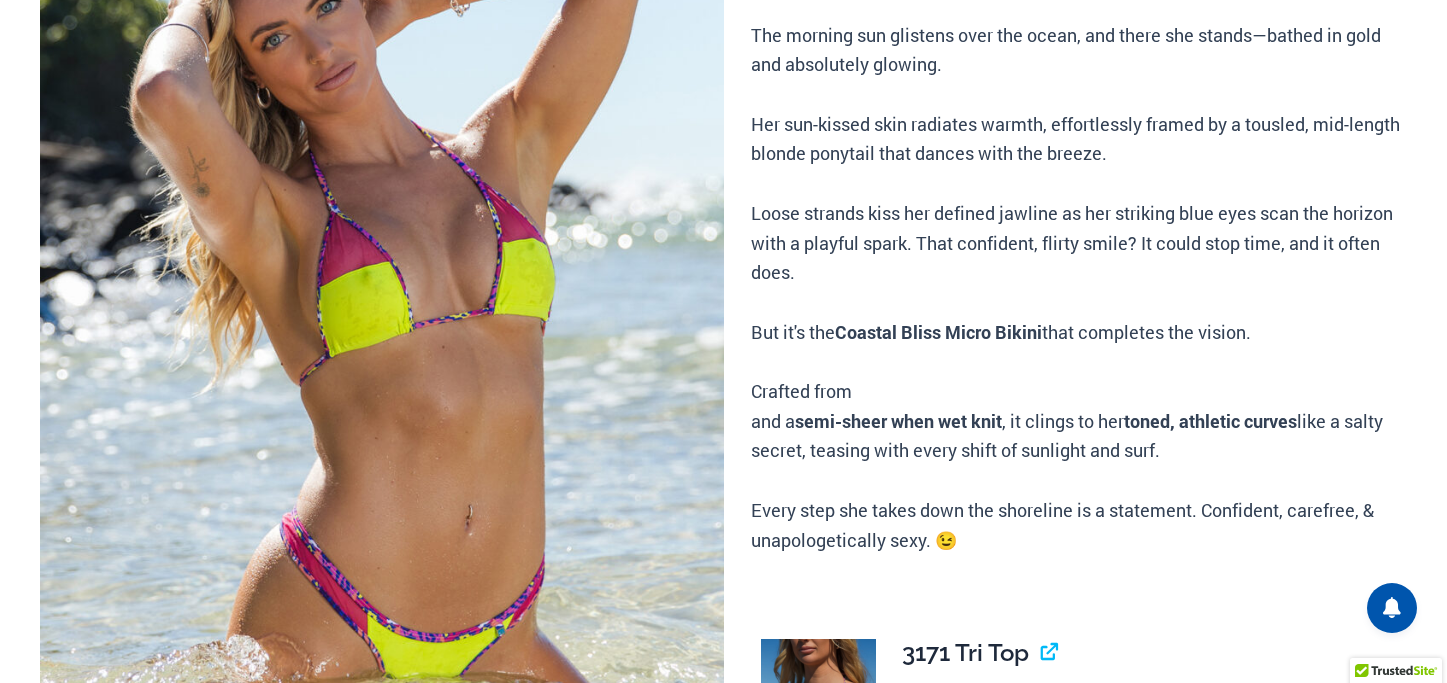 scroll, scrollTop: 0, scrollLeft: 0, axis: both 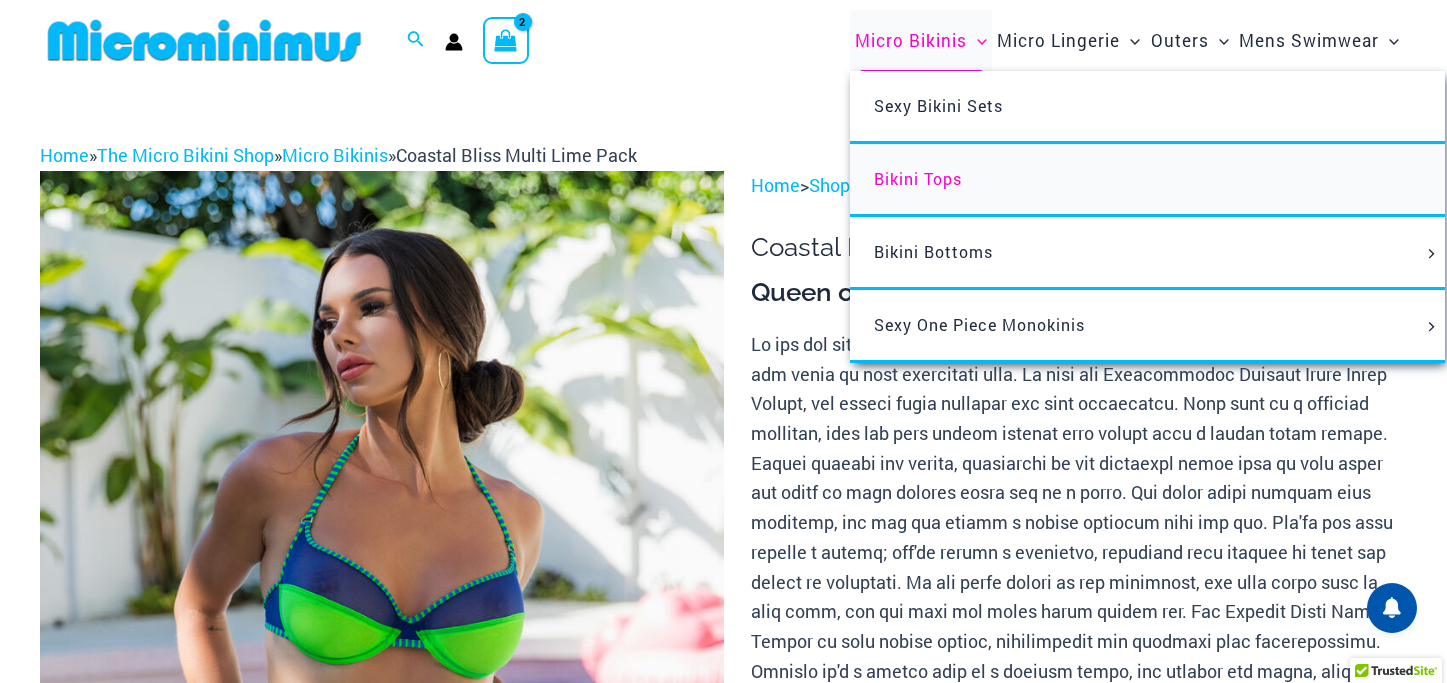 click on "Bikini Tops" at bounding box center [918, 178] 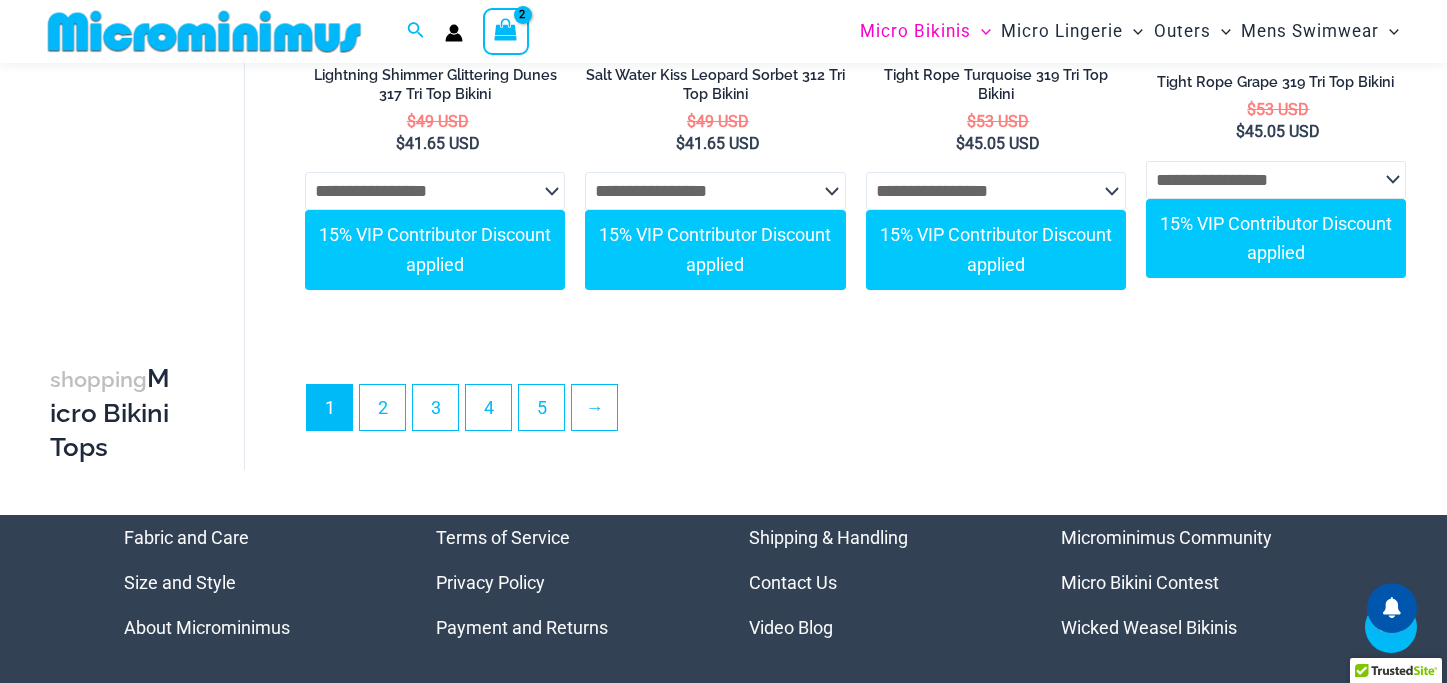 scroll, scrollTop: 6058, scrollLeft: 0, axis: vertical 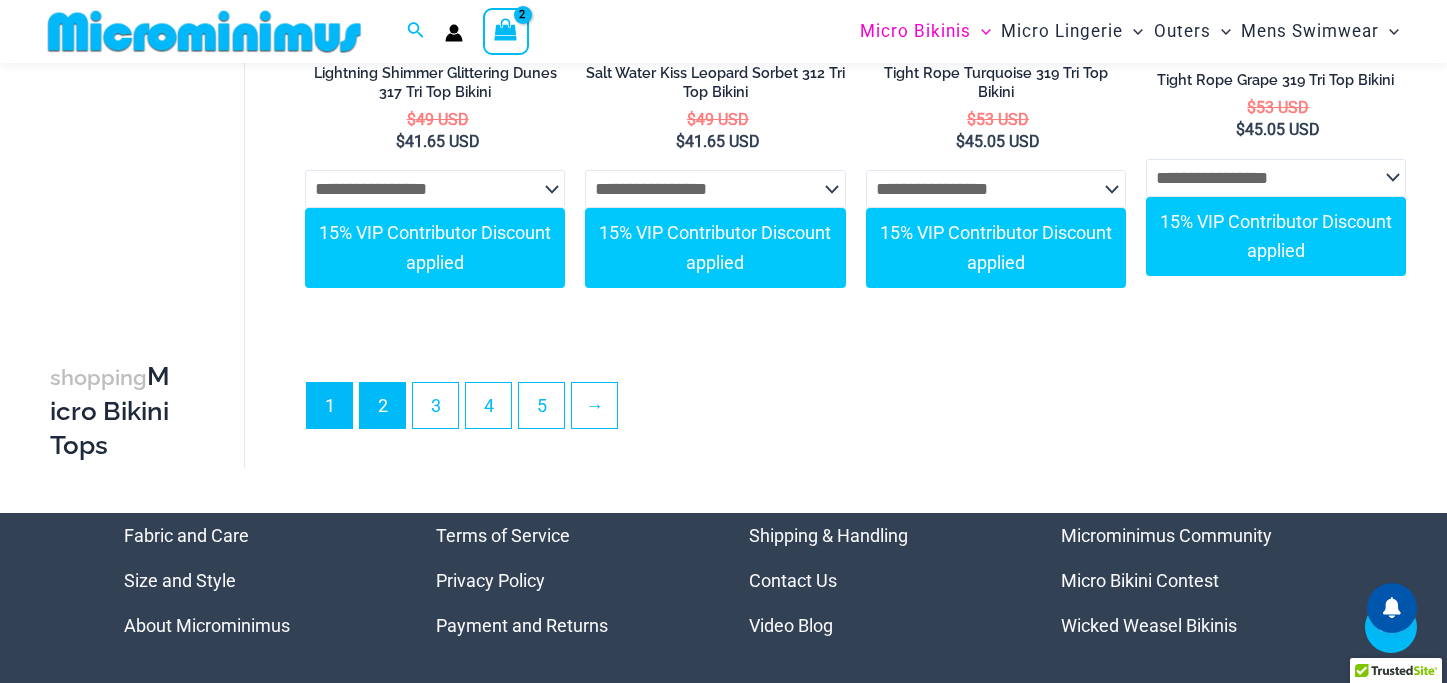 type on "**********" 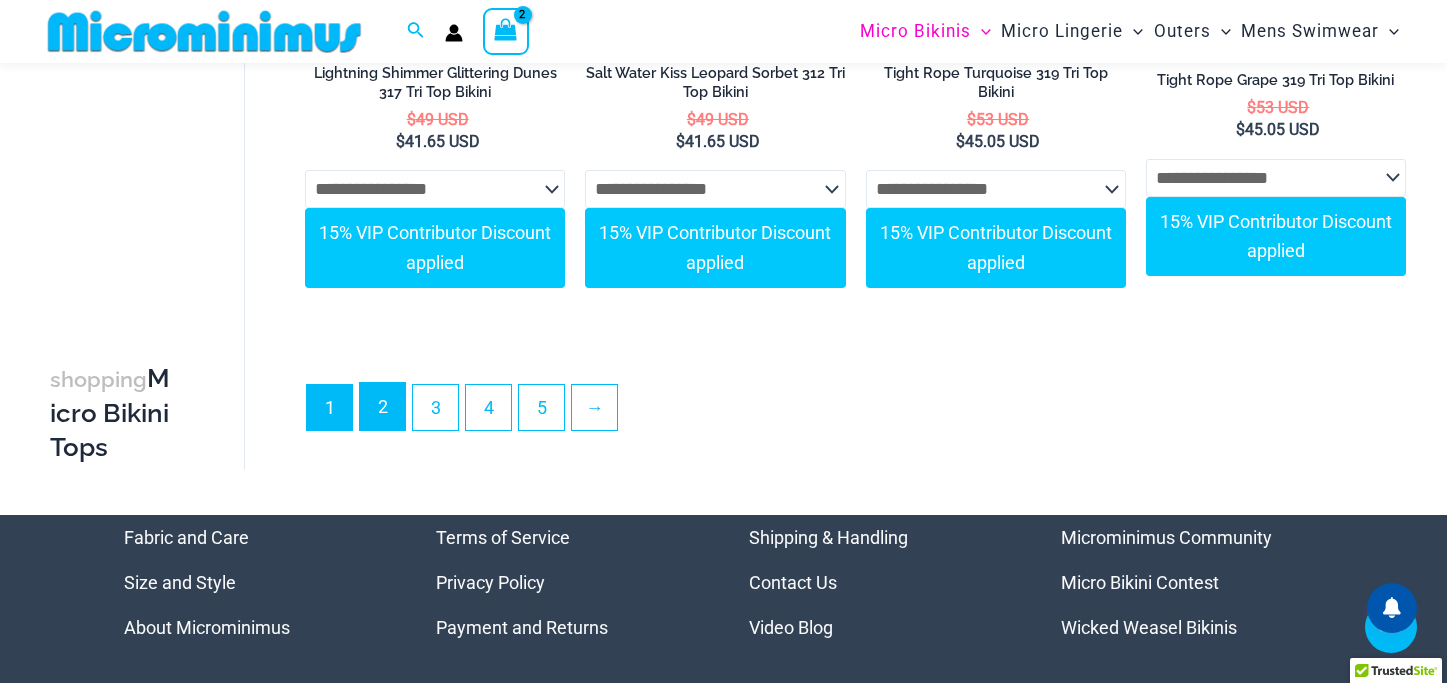 click on "2" at bounding box center [382, 406] 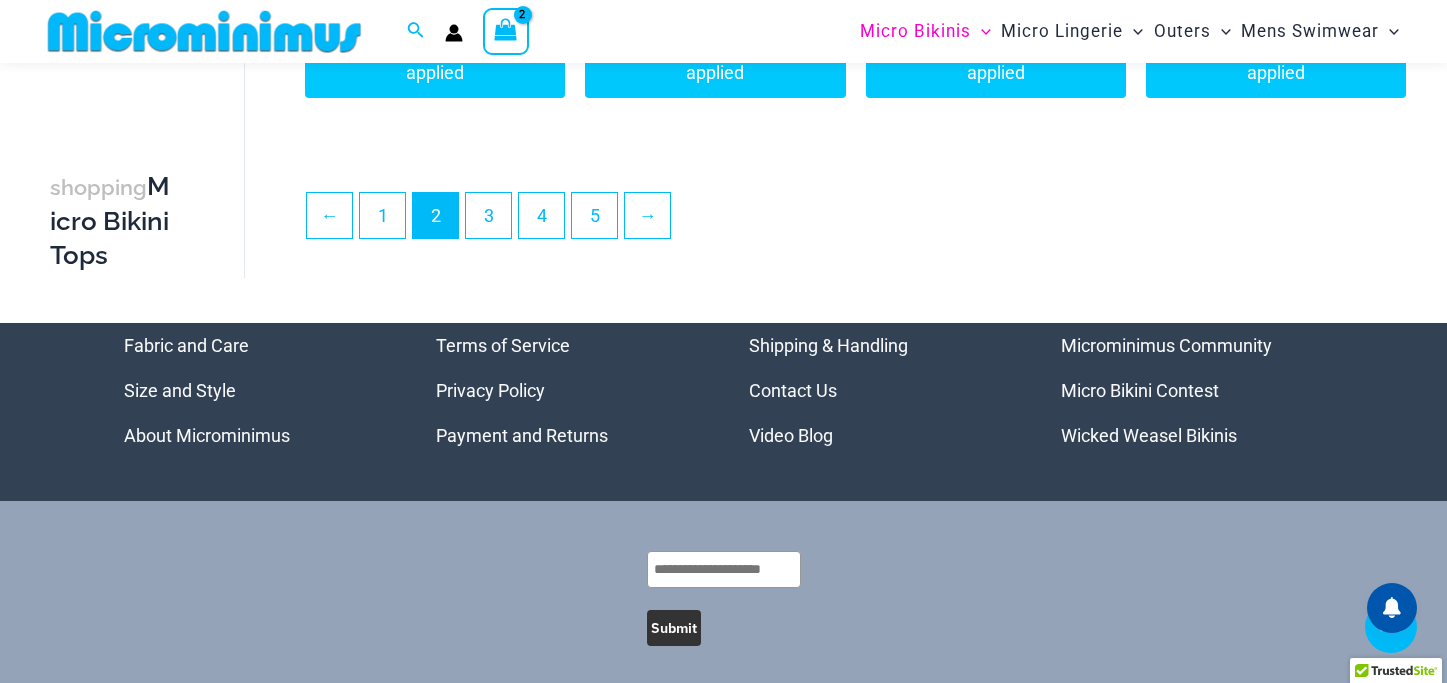 scroll, scrollTop: 5633, scrollLeft: 0, axis: vertical 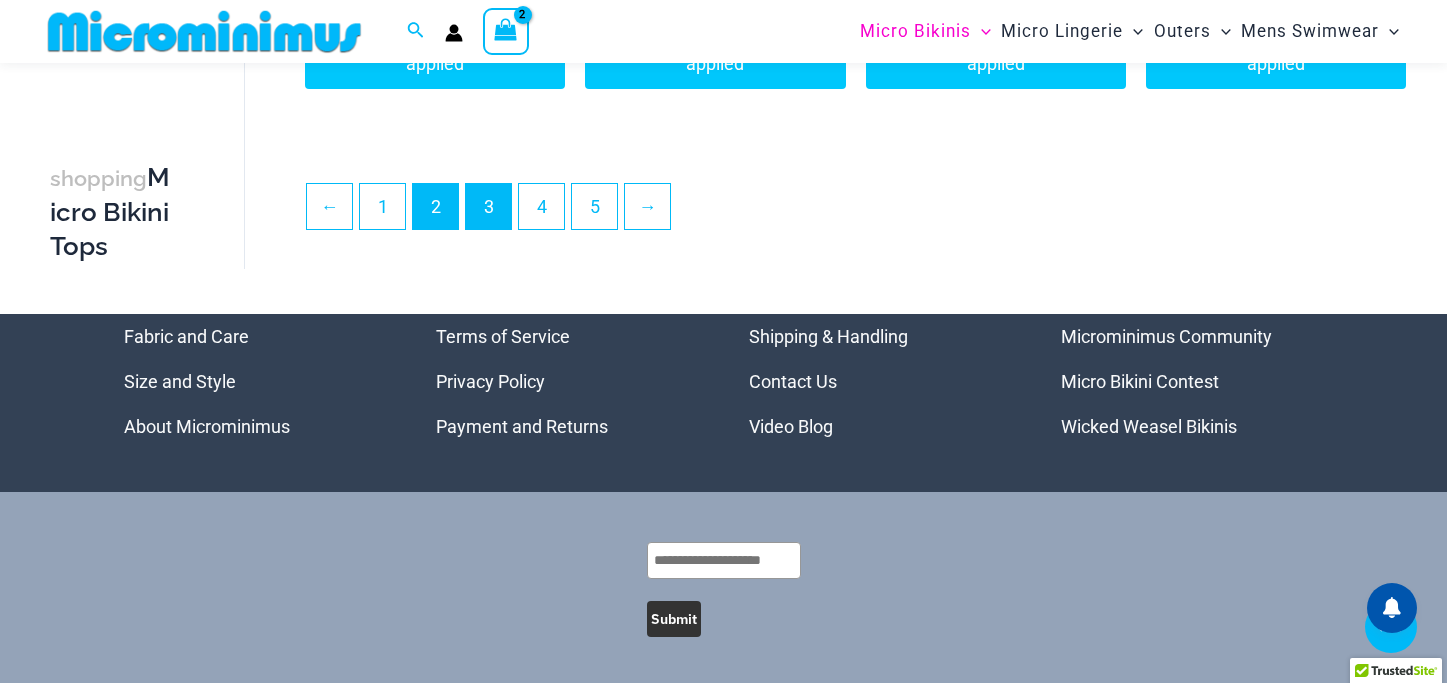 type on "**********" 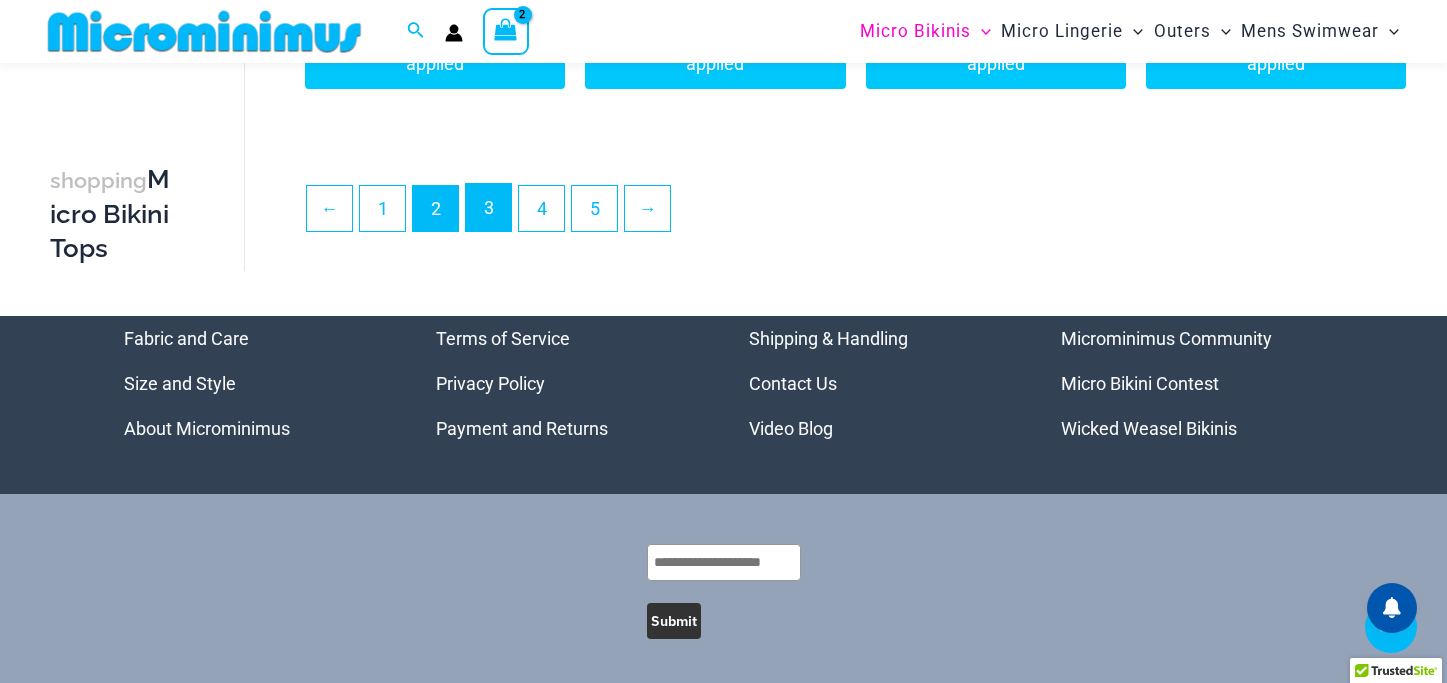 click on "3" at bounding box center [488, 207] 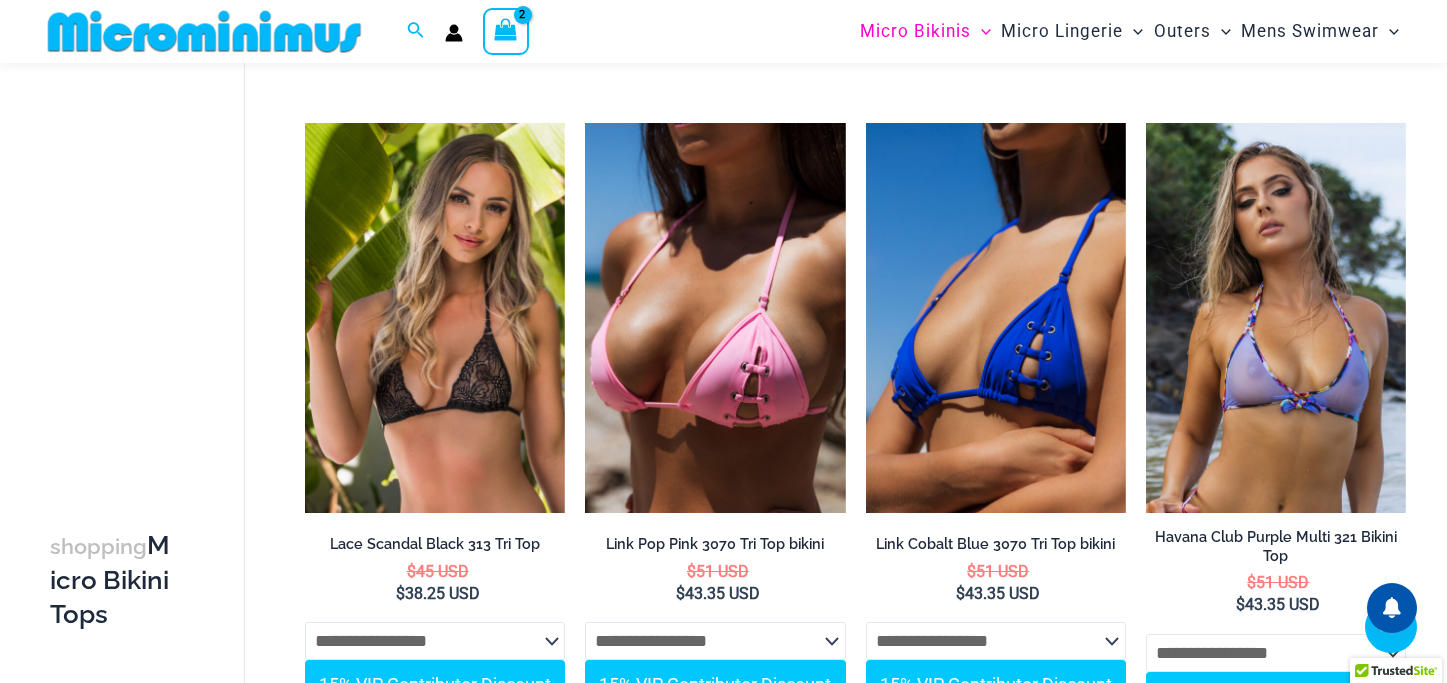 scroll, scrollTop: 0, scrollLeft: 0, axis: both 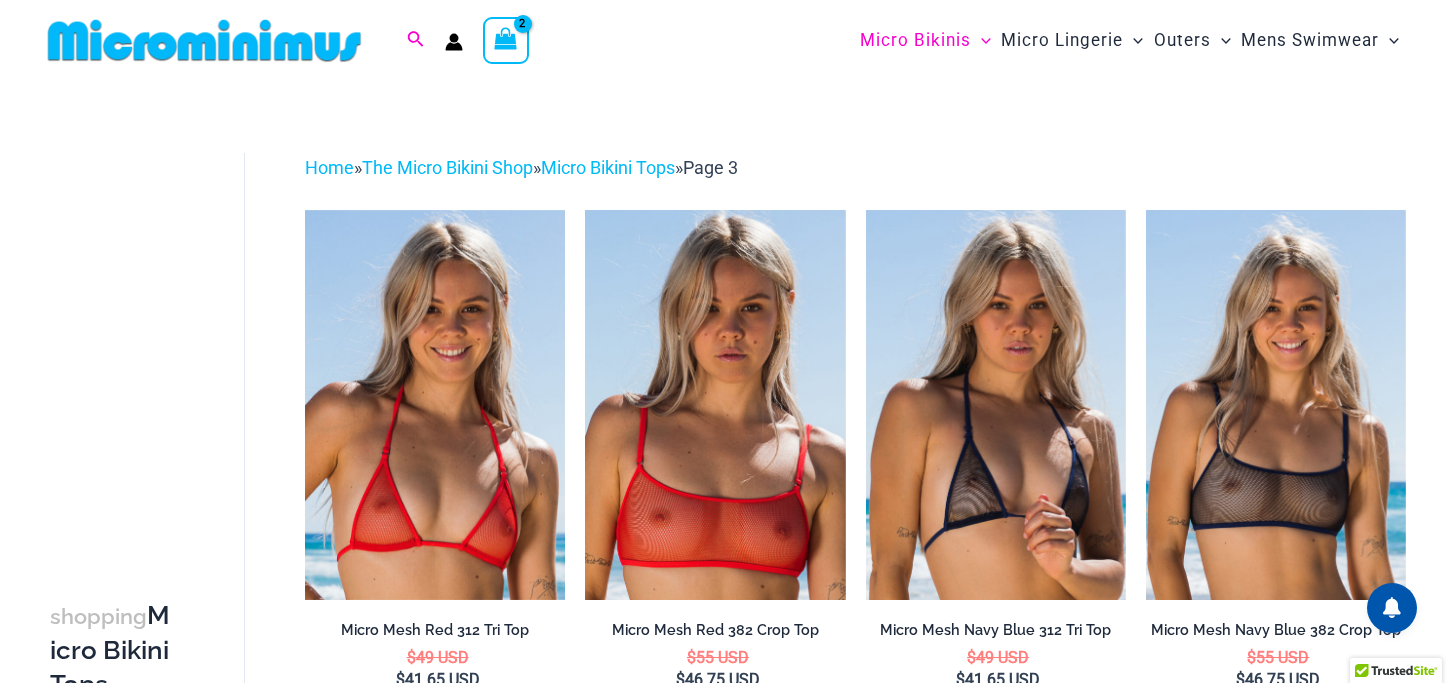 type on "**********" 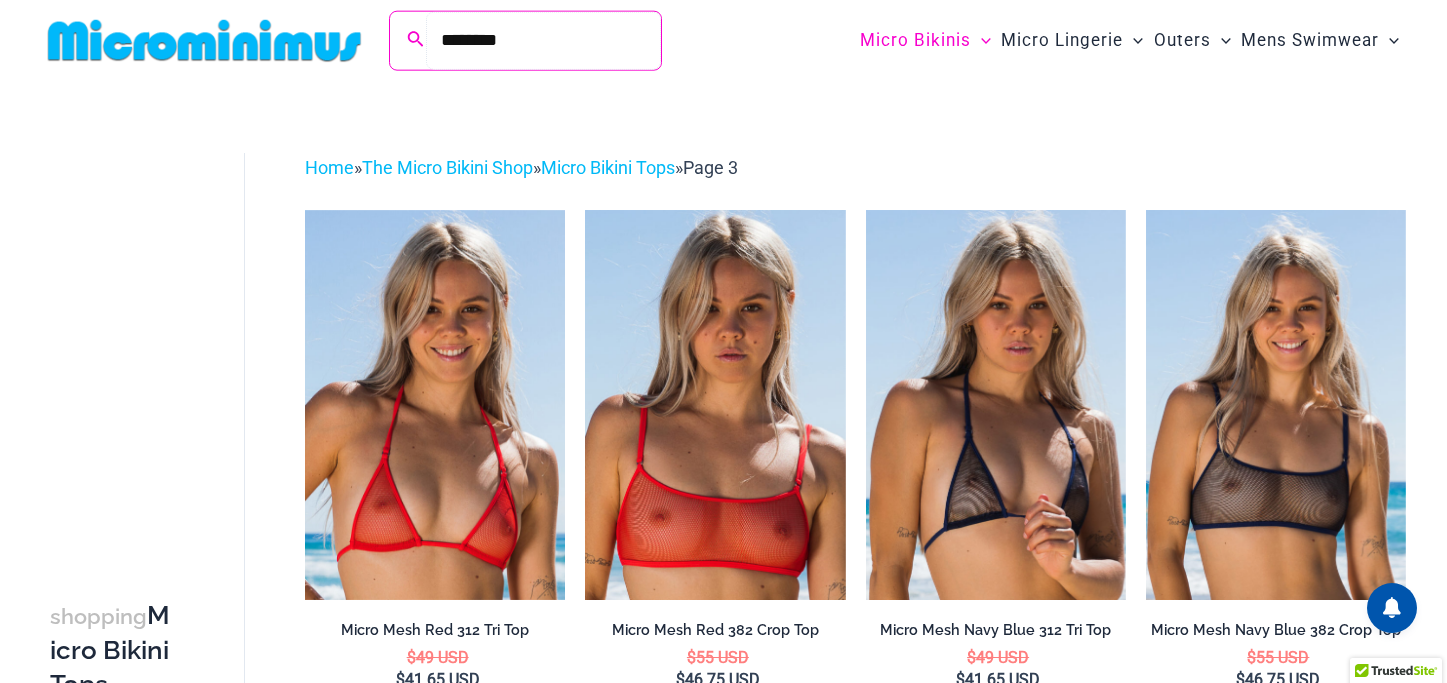 type on "********" 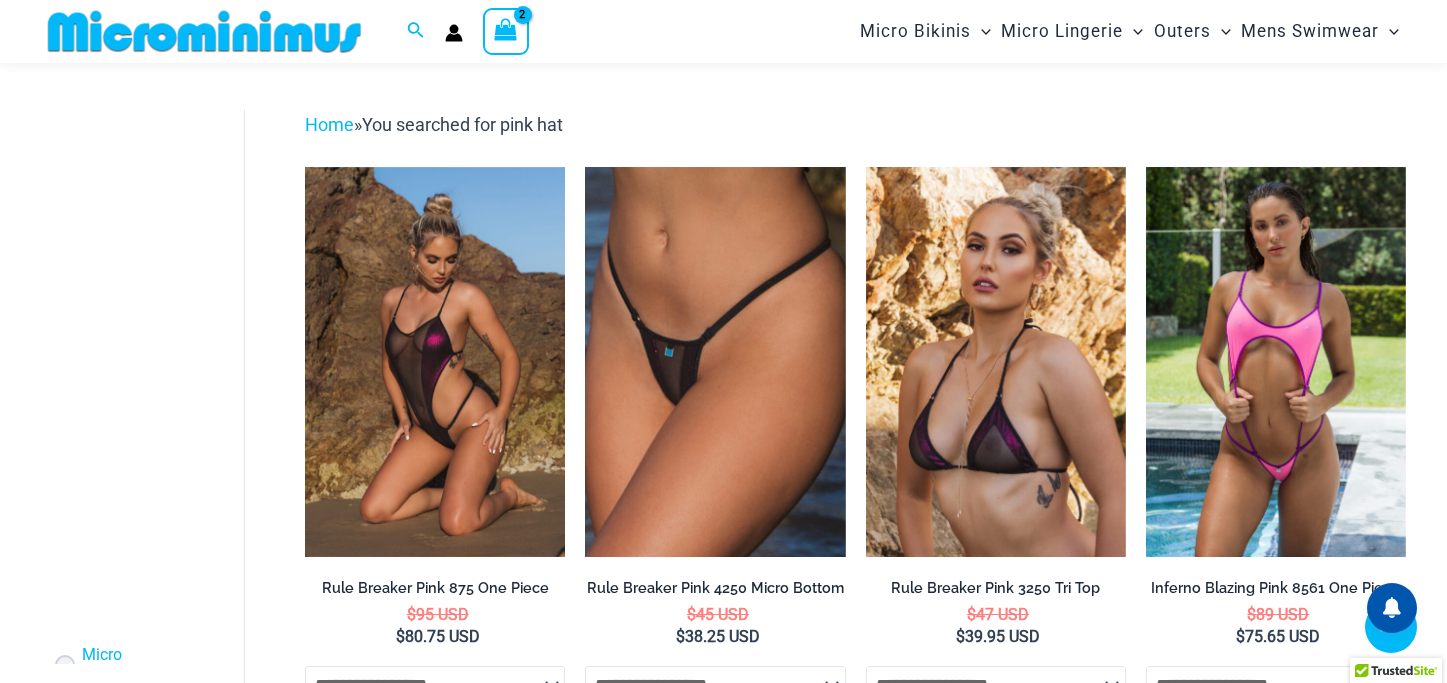 scroll, scrollTop: 0, scrollLeft: 0, axis: both 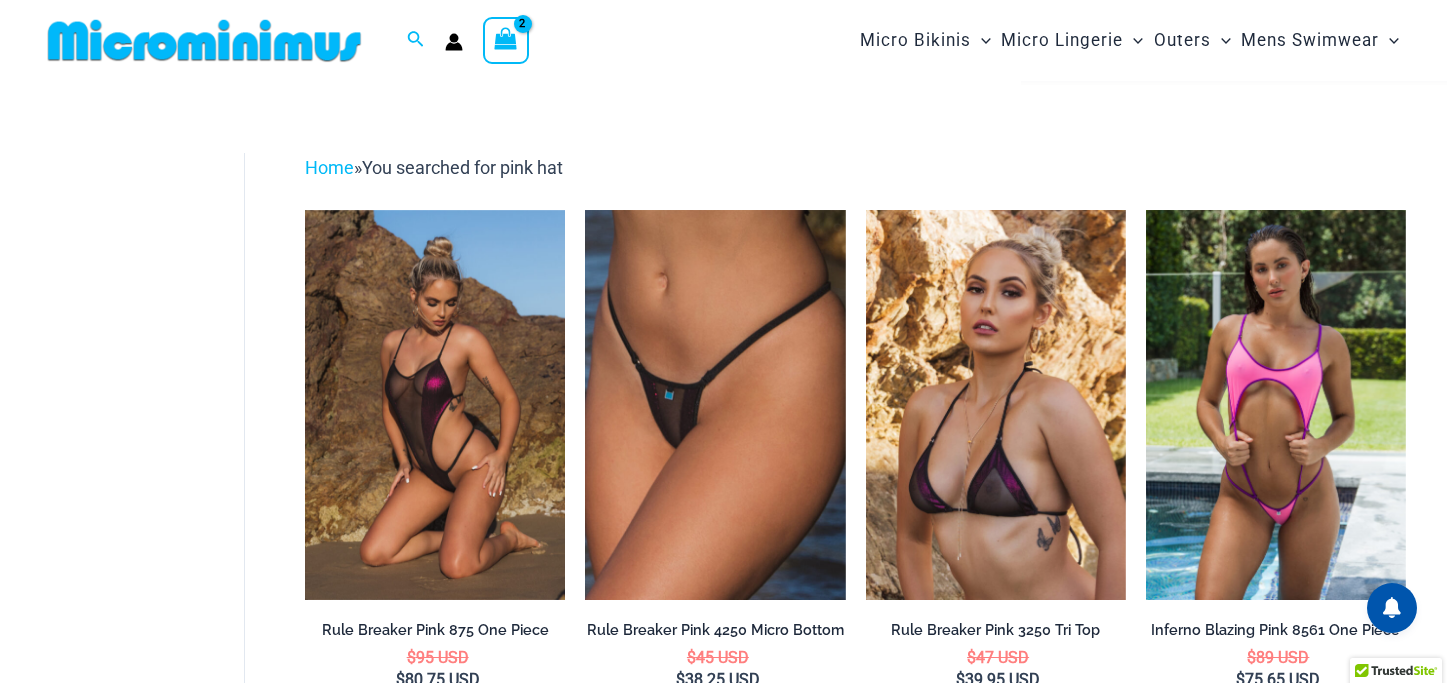 type on "**********" 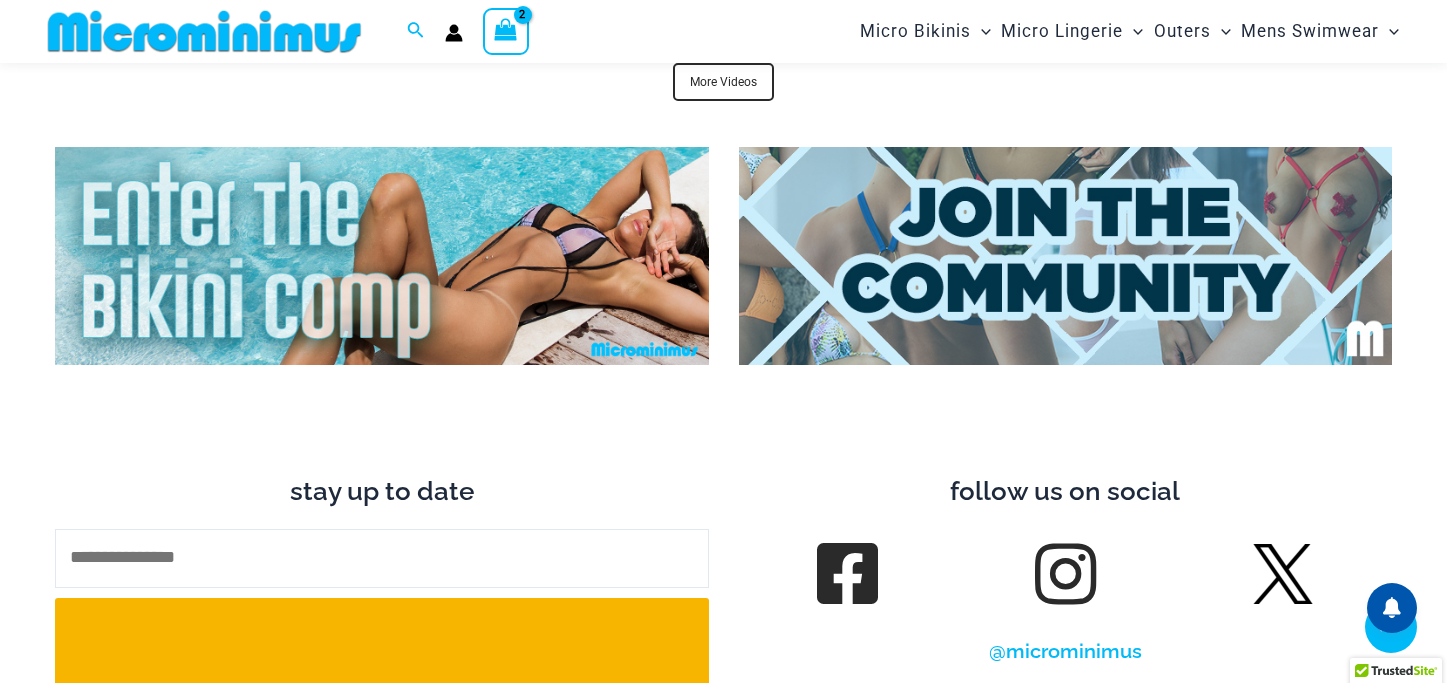 scroll, scrollTop: 7859, scrollLeft: 0, axis: vertical 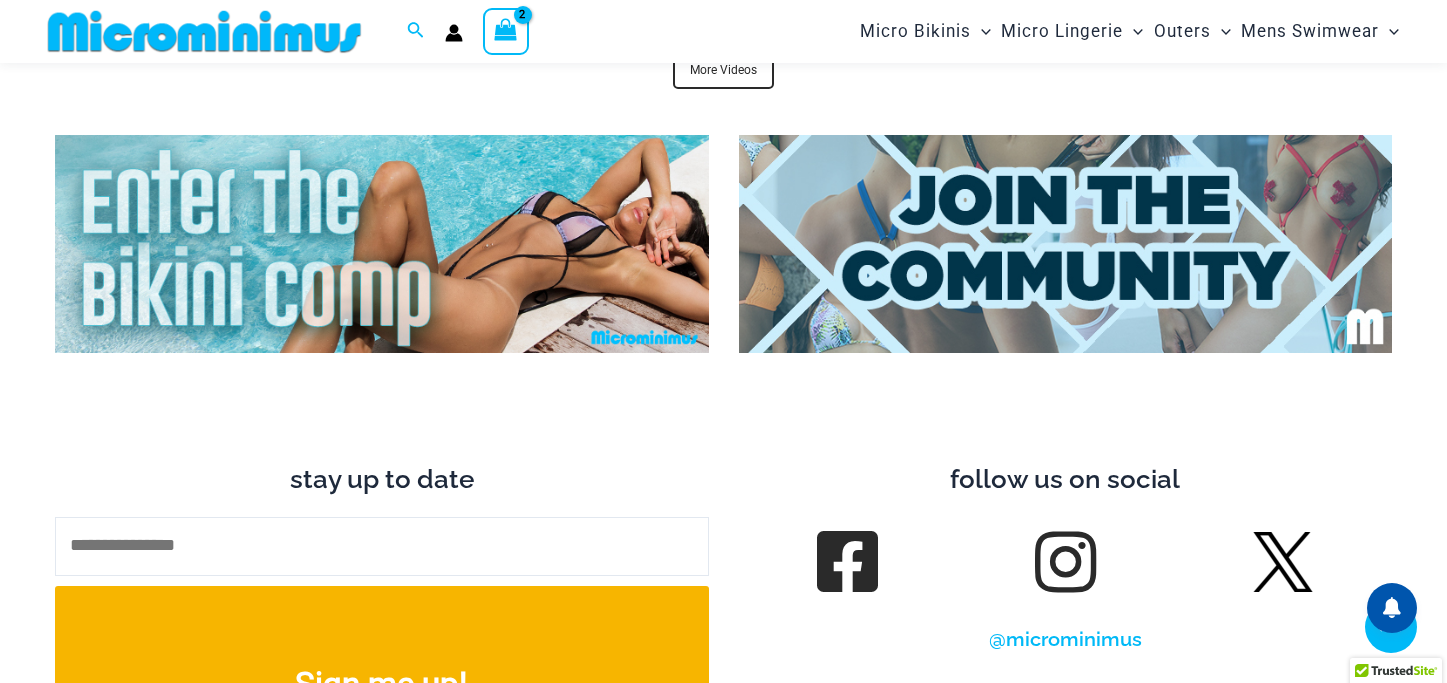 type on "**********" 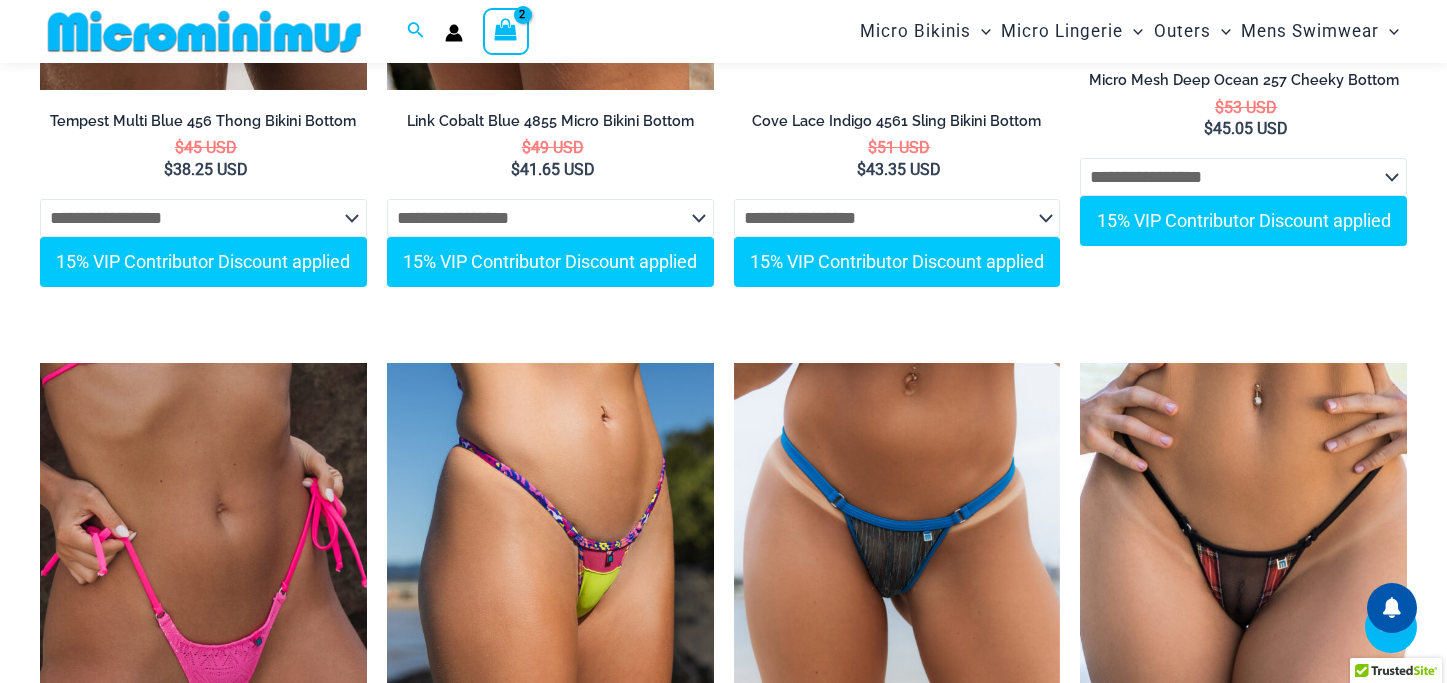 scroll, scrollTop: 5840, scrollLeft: 0, axis: vertical 